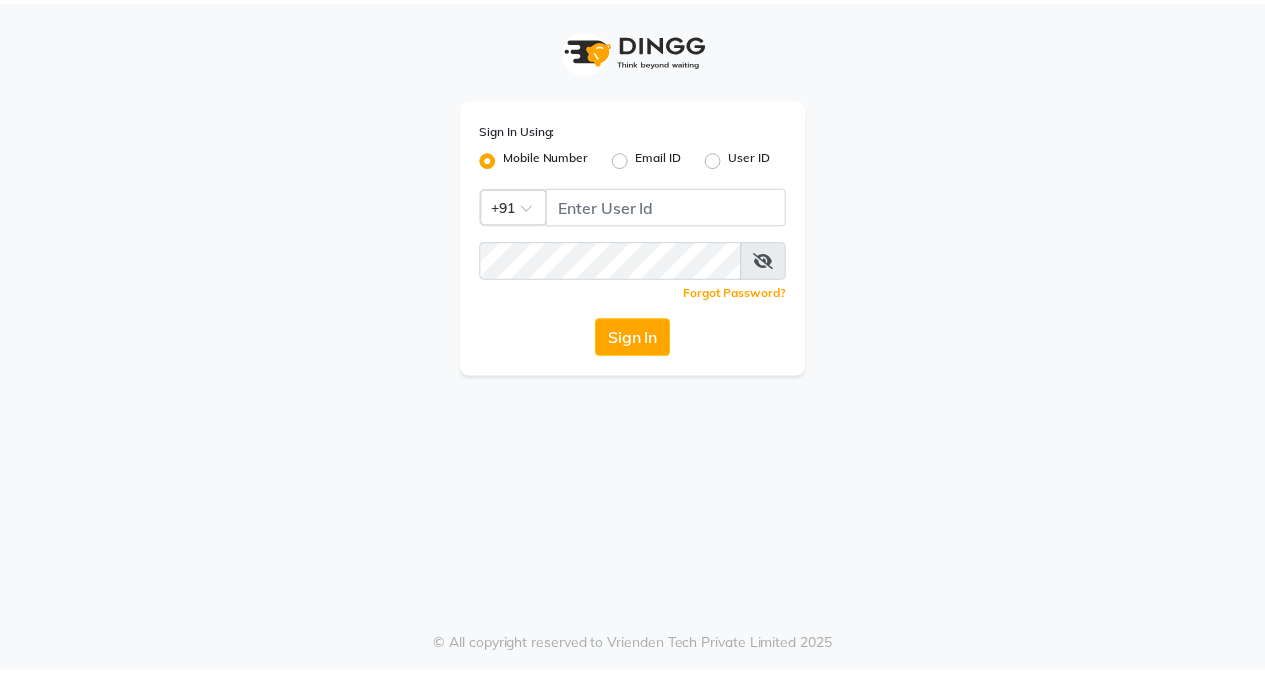 scroll, scrollTop: 0, scrollLeft: 0, axis: both 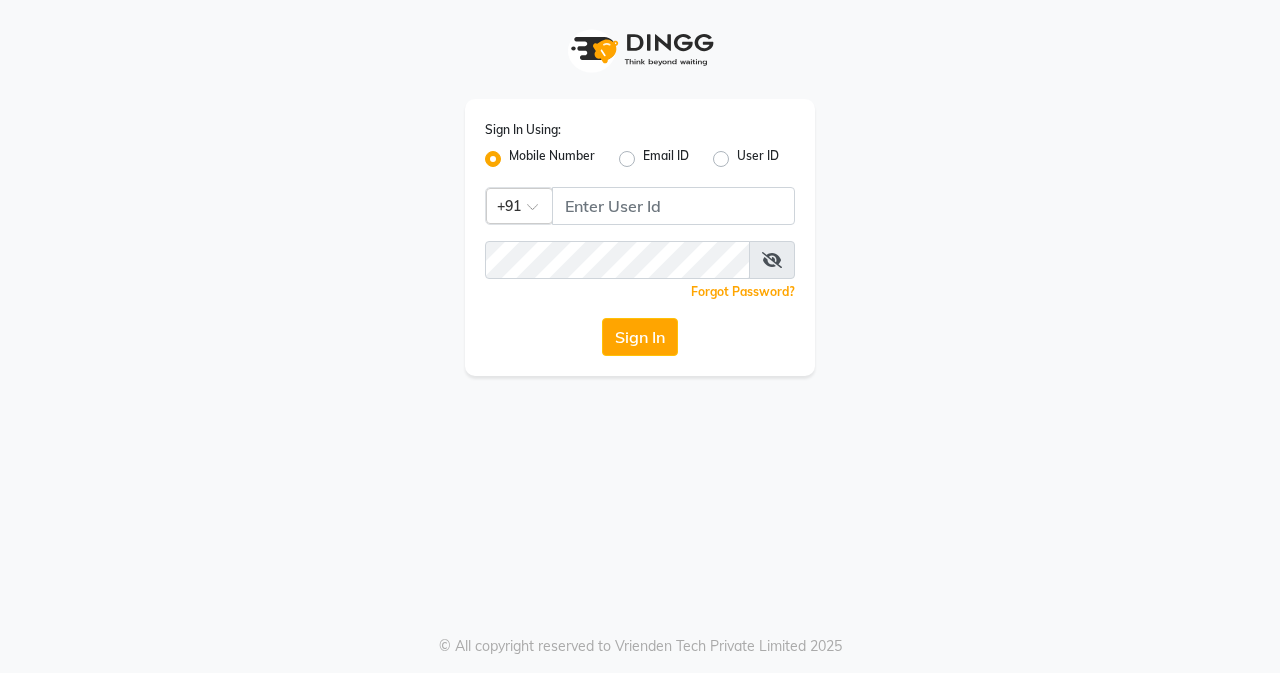click on "Sign In Using: Mobile Number Email ID User ID Country Code × +91  Remember me Forgot Password?  Sign In" 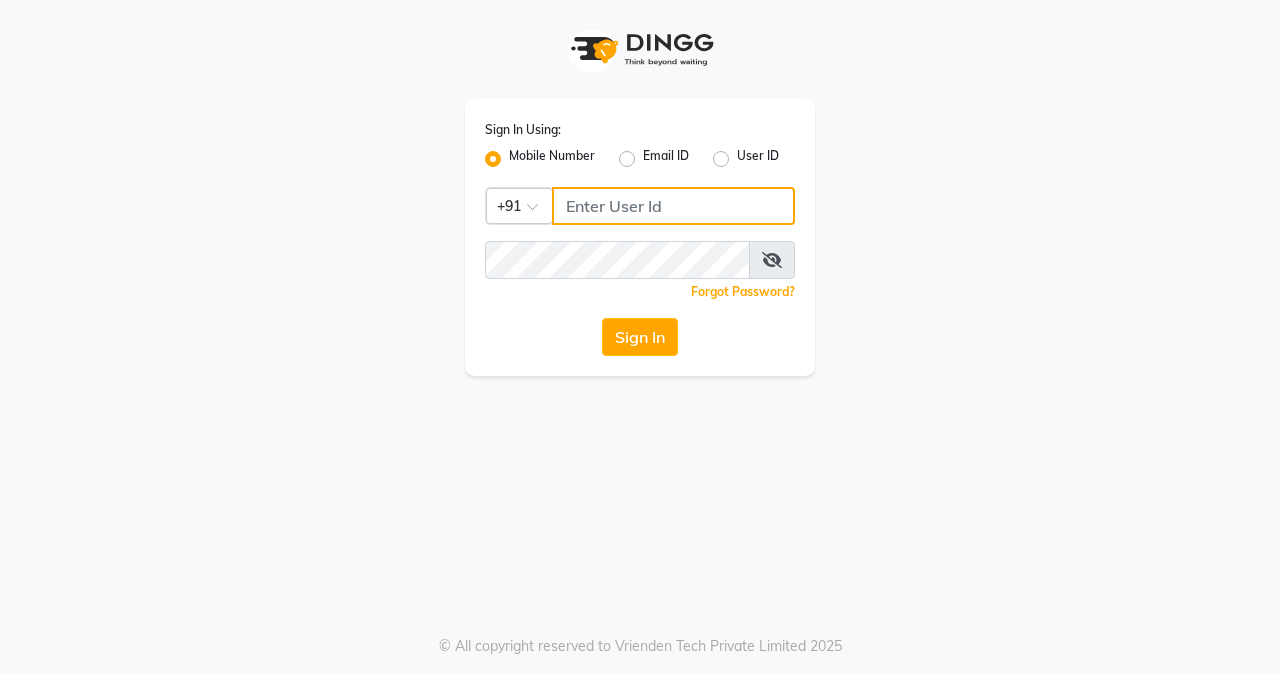 click 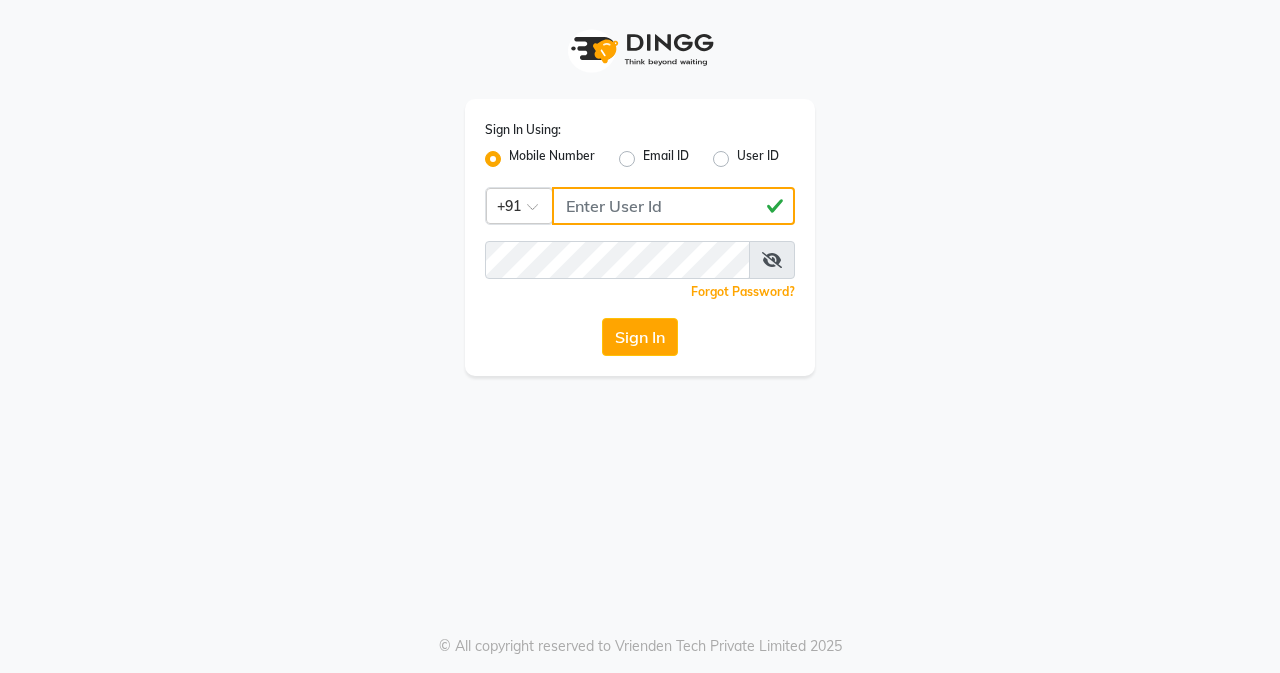 drag, startPoint x: 562, startPoint y: 204, endPoint x: 660, endPoint y: 210, distance: 98.1835 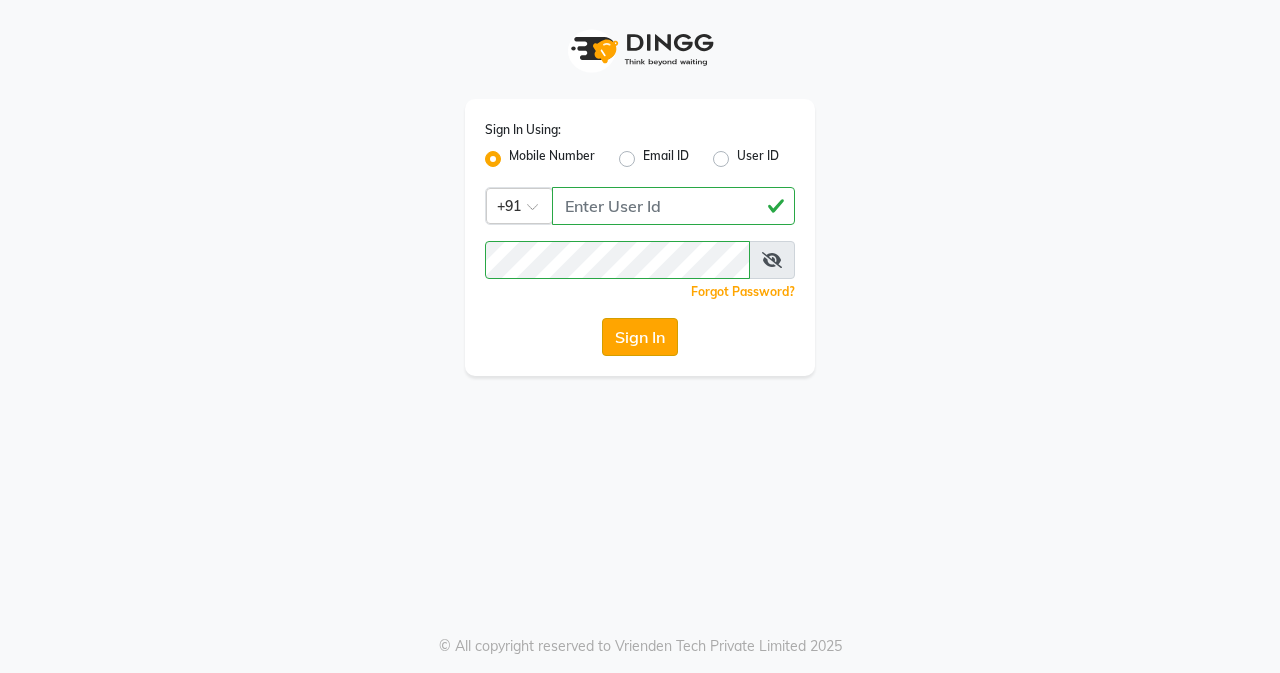 click on "Sign In" 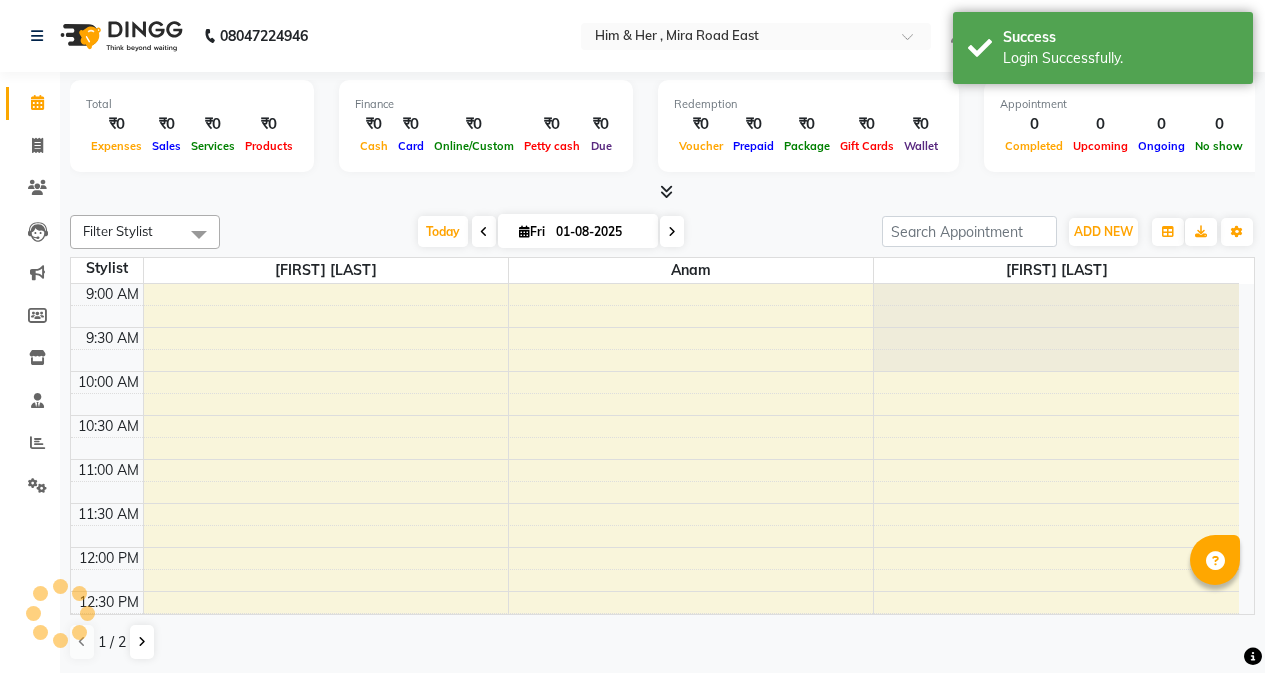 scroll, scrollTop: 0, scrollLeft: 0, axis: both 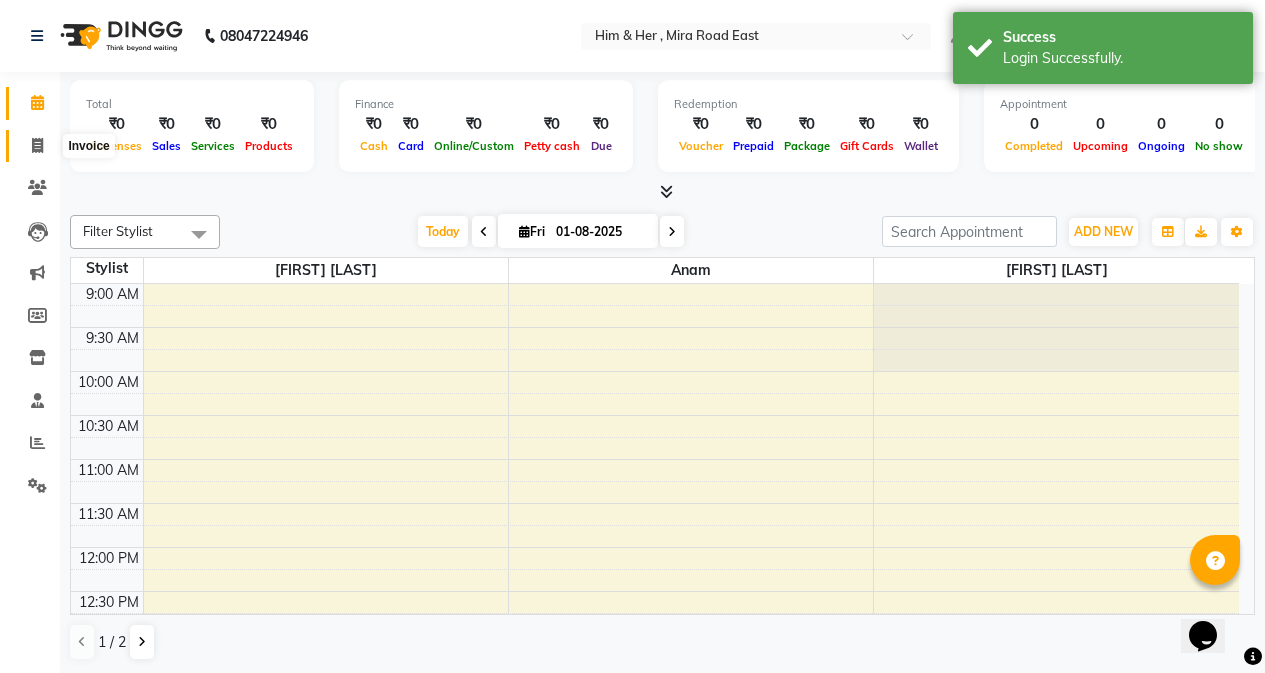 click 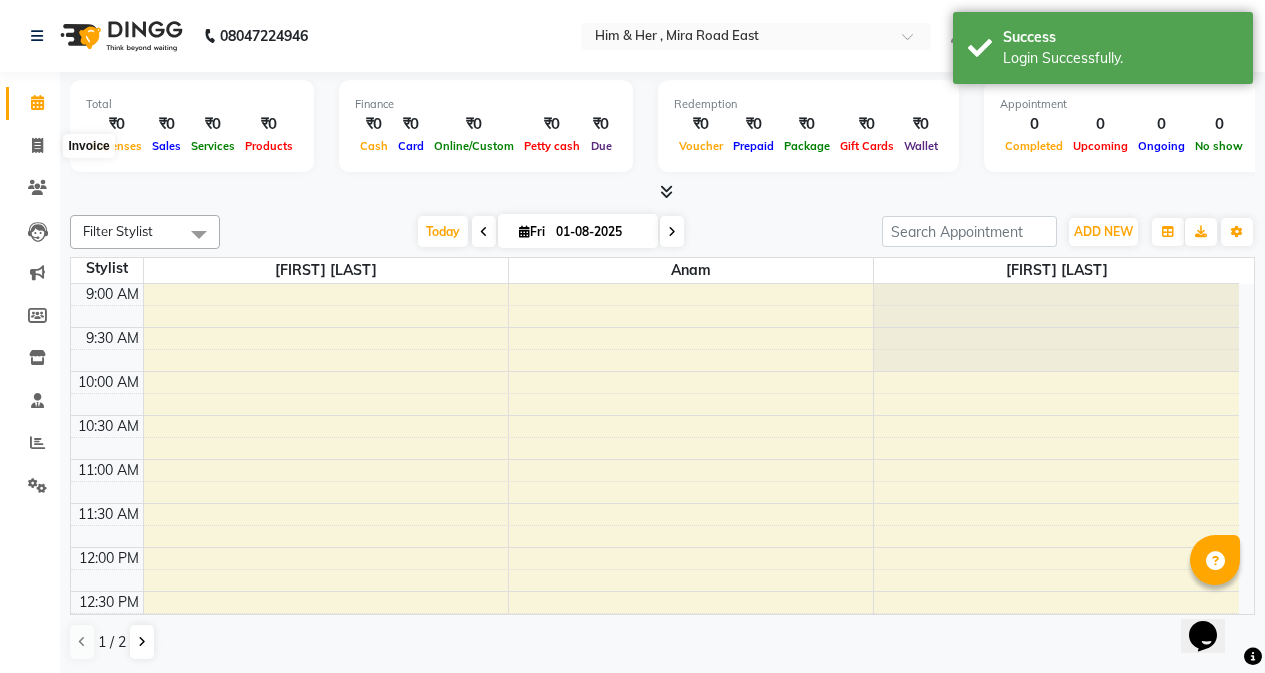 select on "5934" 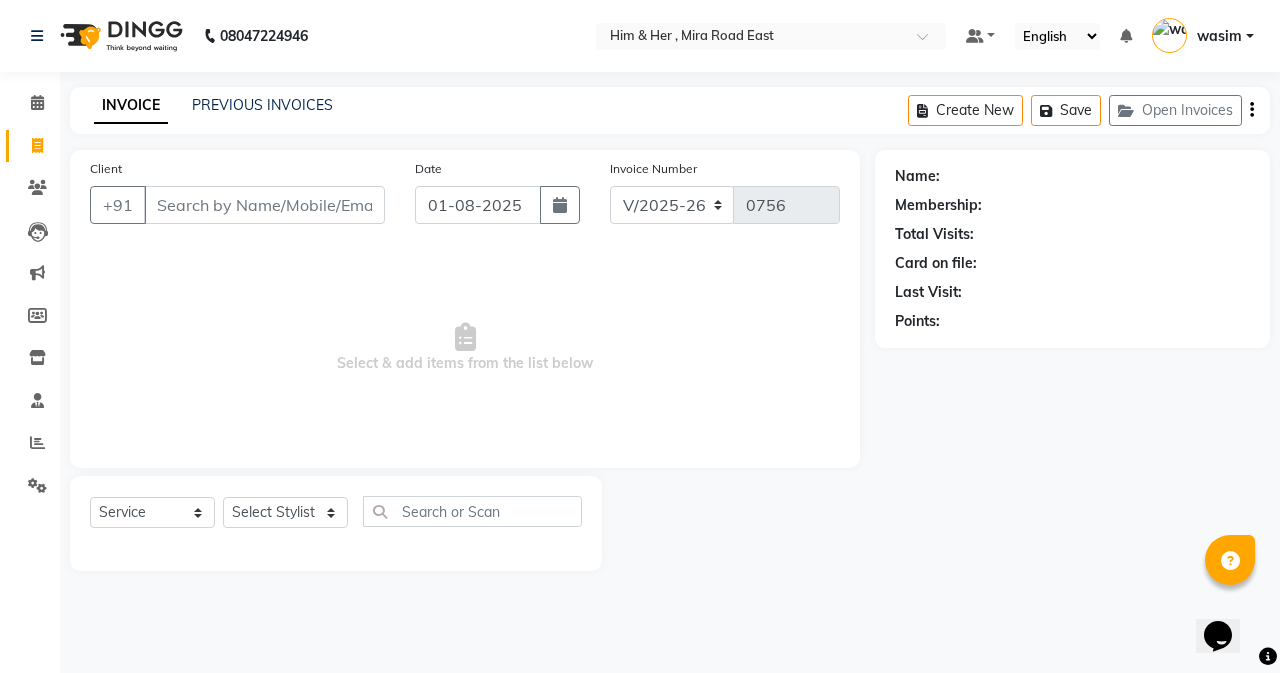 click on "Client" at bounding box center [264, 205] 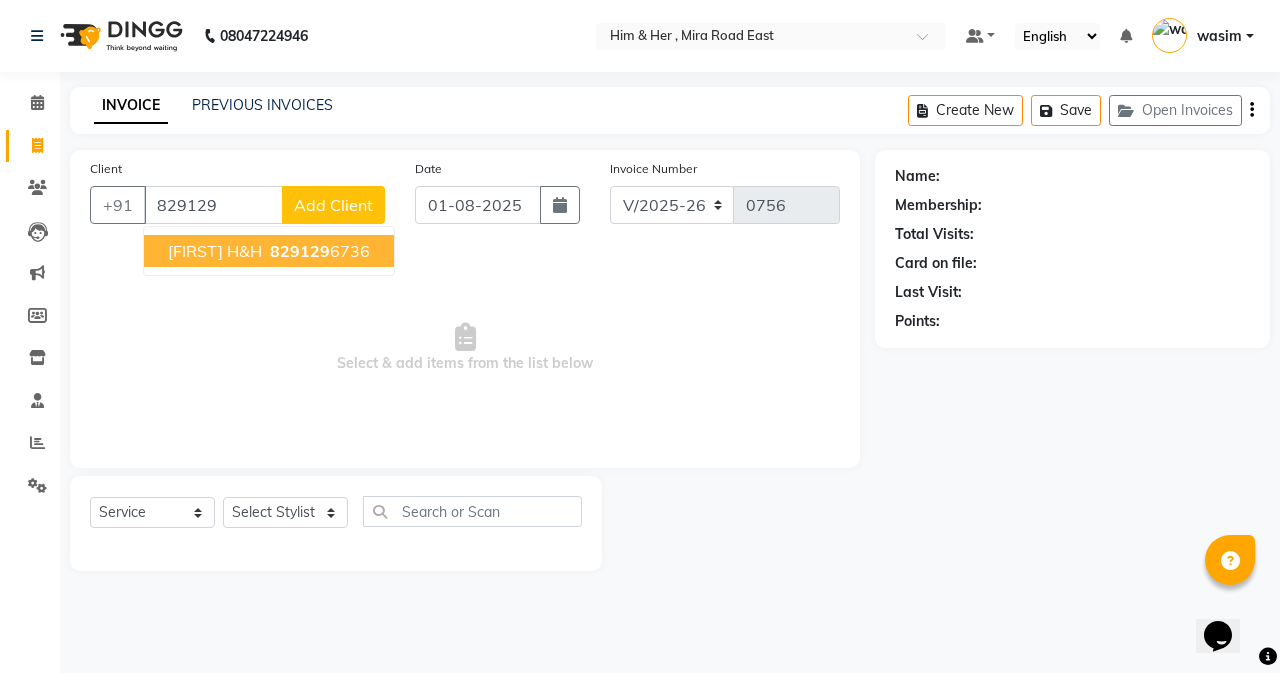 click on "[PHONE]" at bounding box center [318, 251] 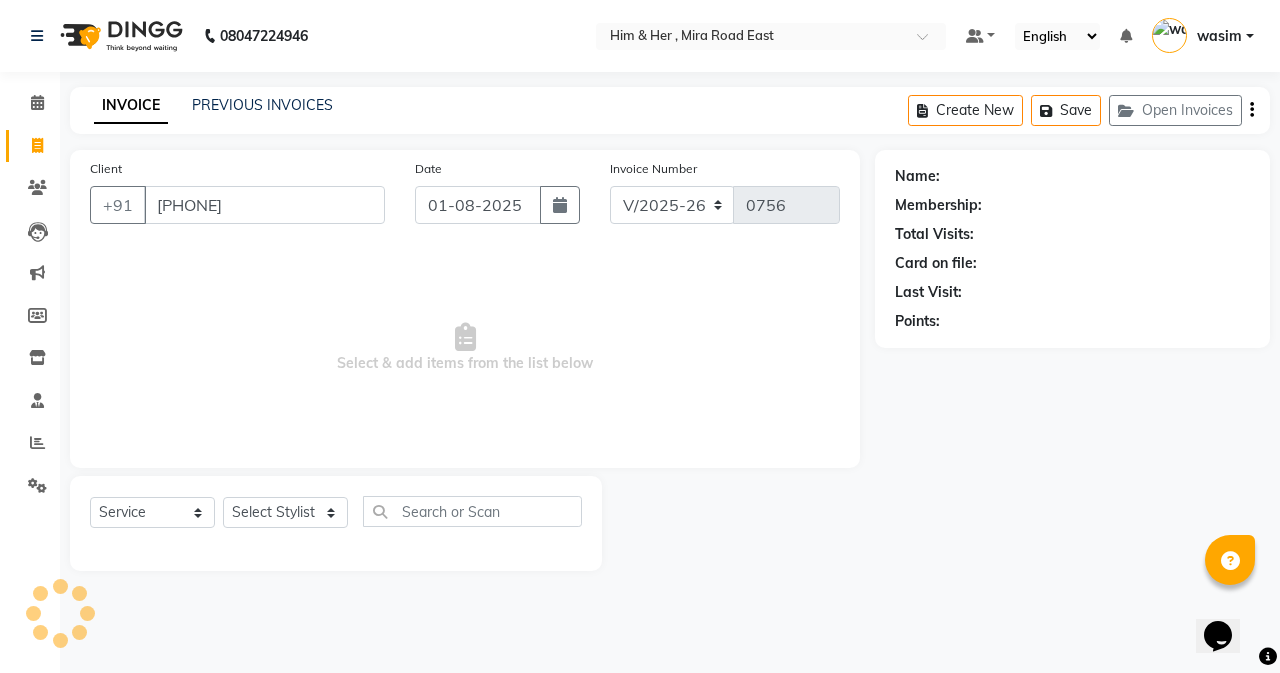 type on "[PHONE]" 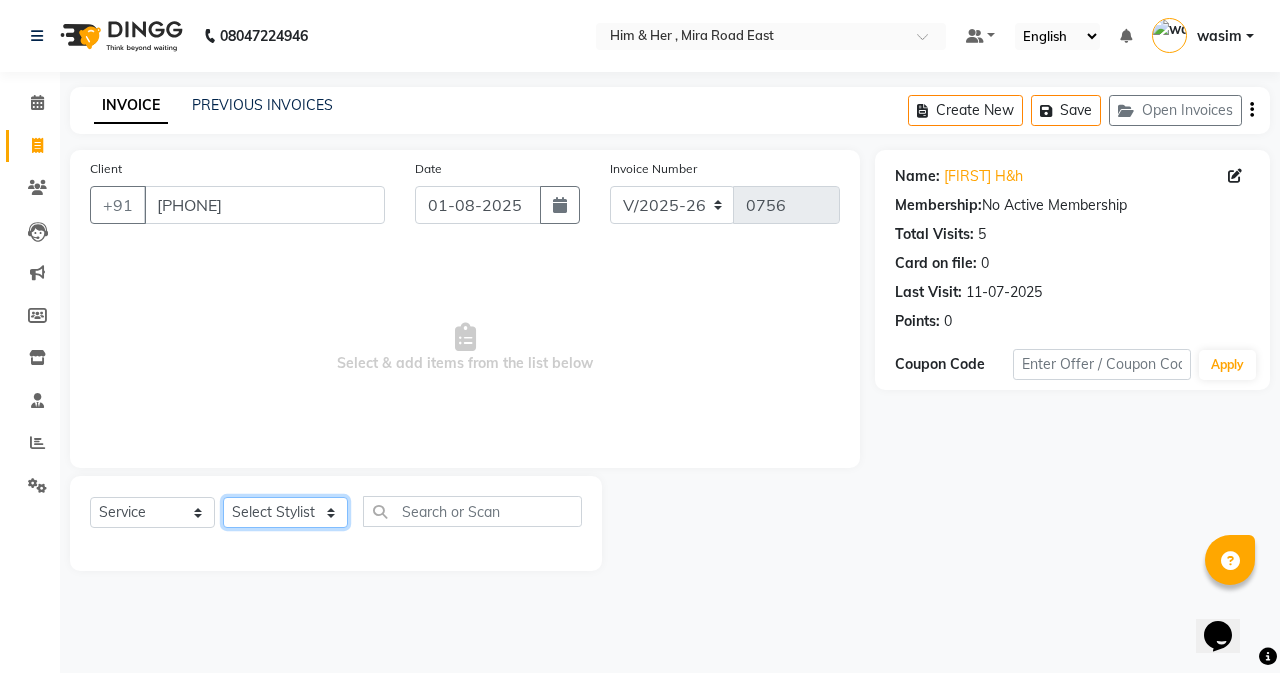click on "Select Stylist Abdul Ahad Anam Banaz Shaikh Shivam Gaud wasim" 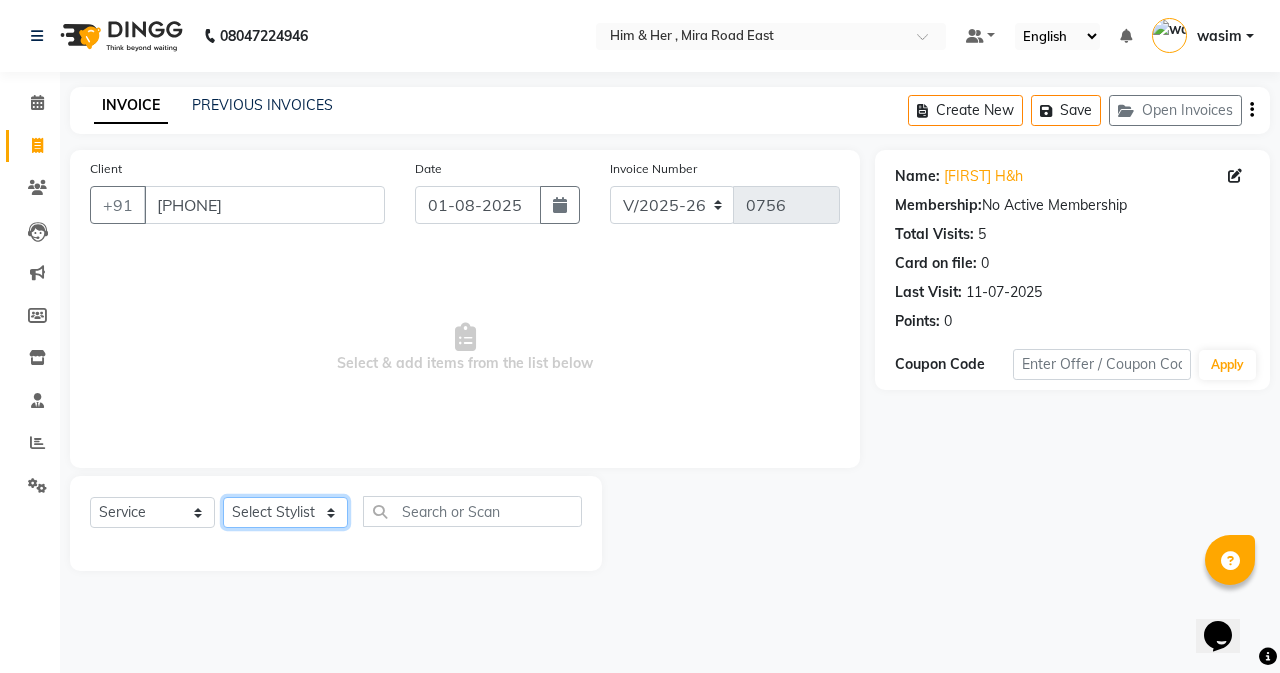 select on "[POSTAL_CODE]" 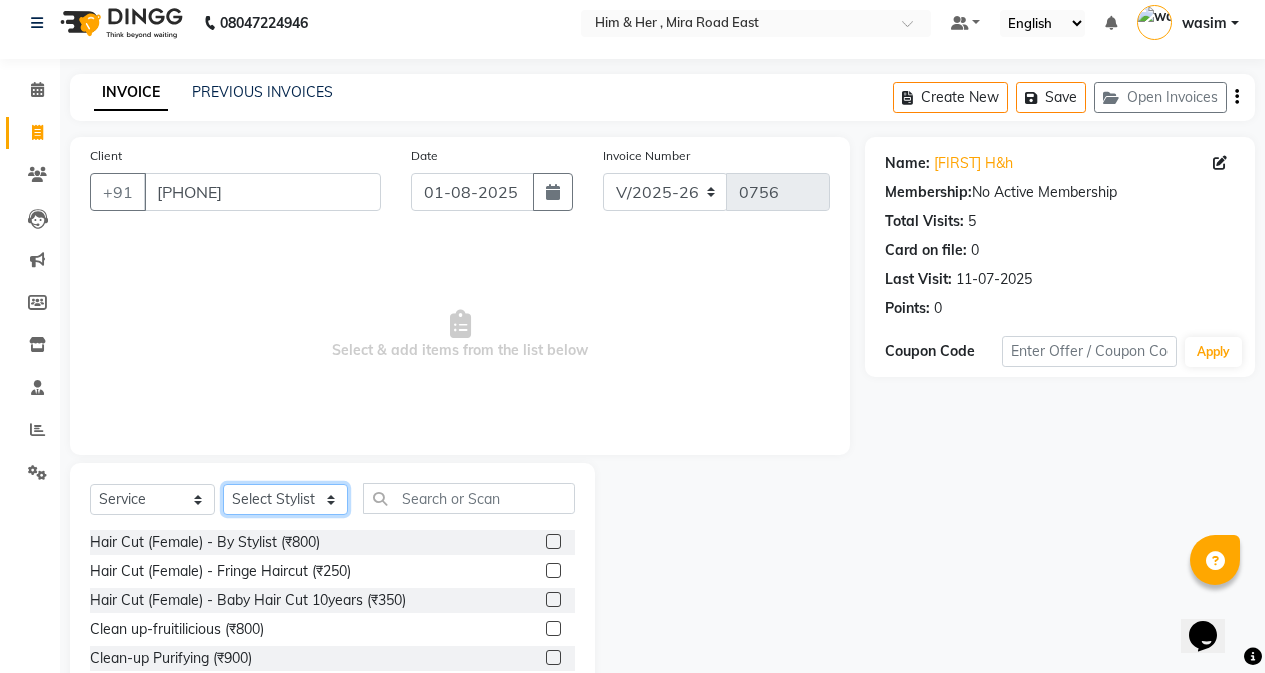 scroll, scrollTop: 128, scrollLeft: 0, axis: vertical 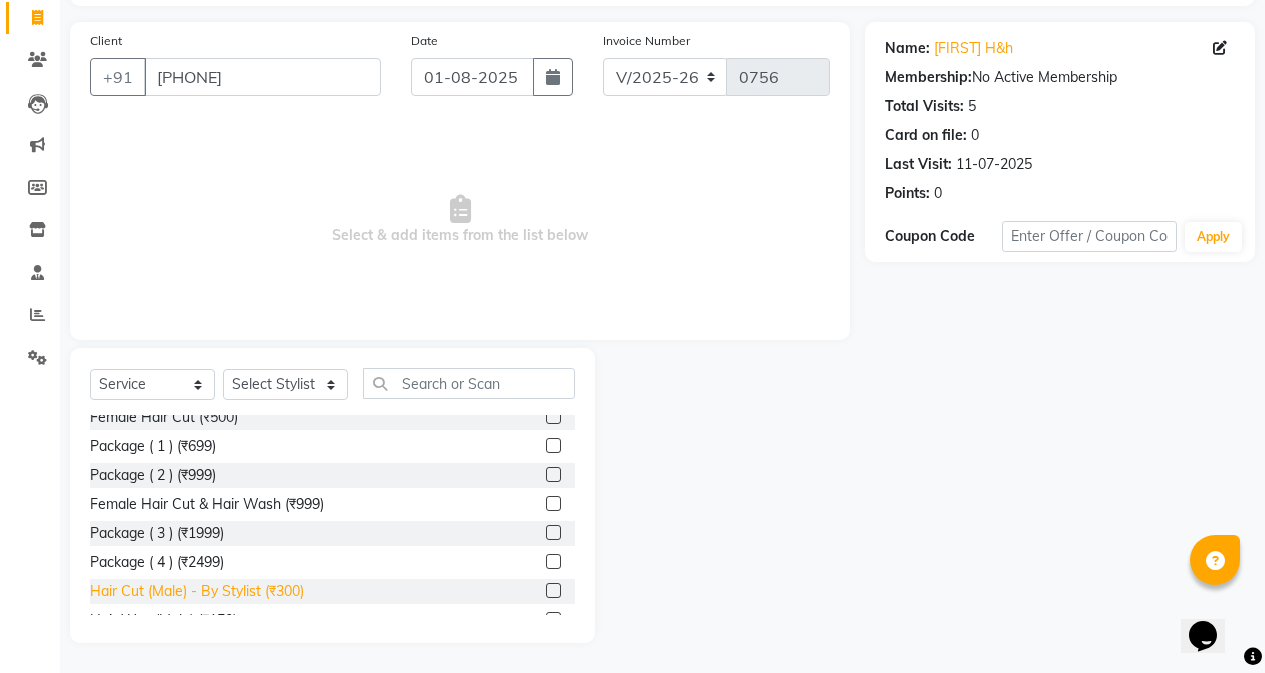 click on "Hair Cut (Male) - By Stylist (₹300)" 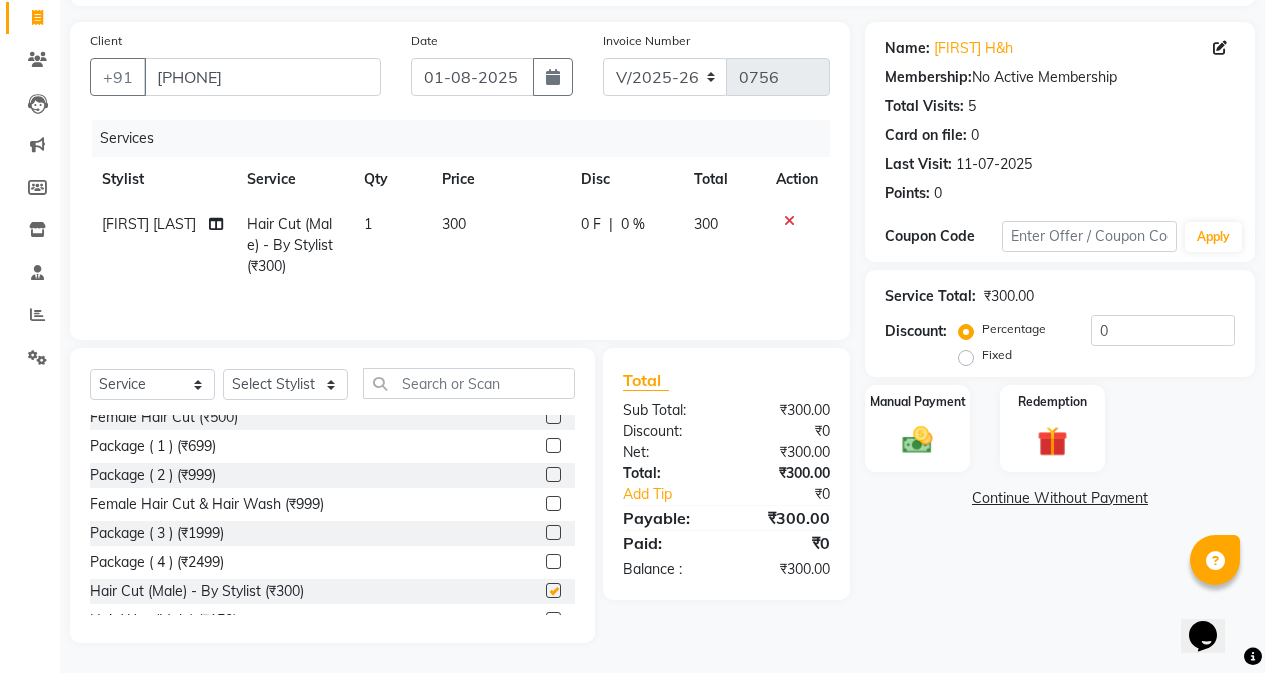 checkbox on "false" 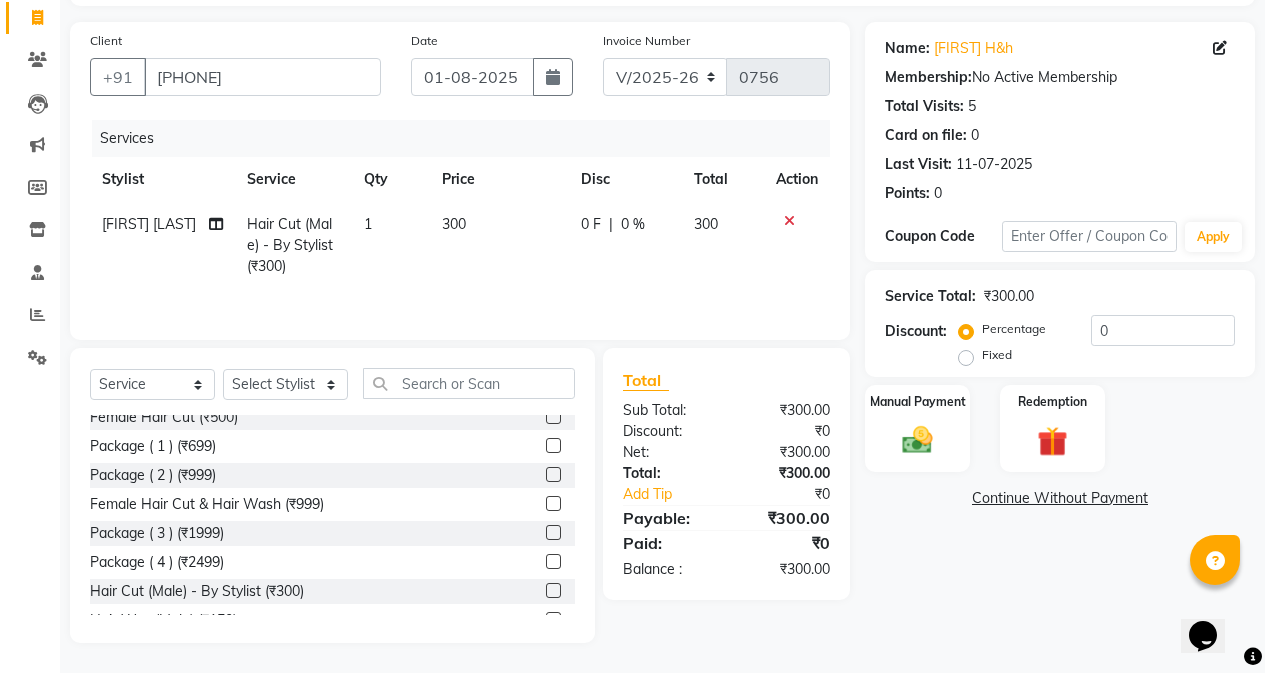 click on "Price" 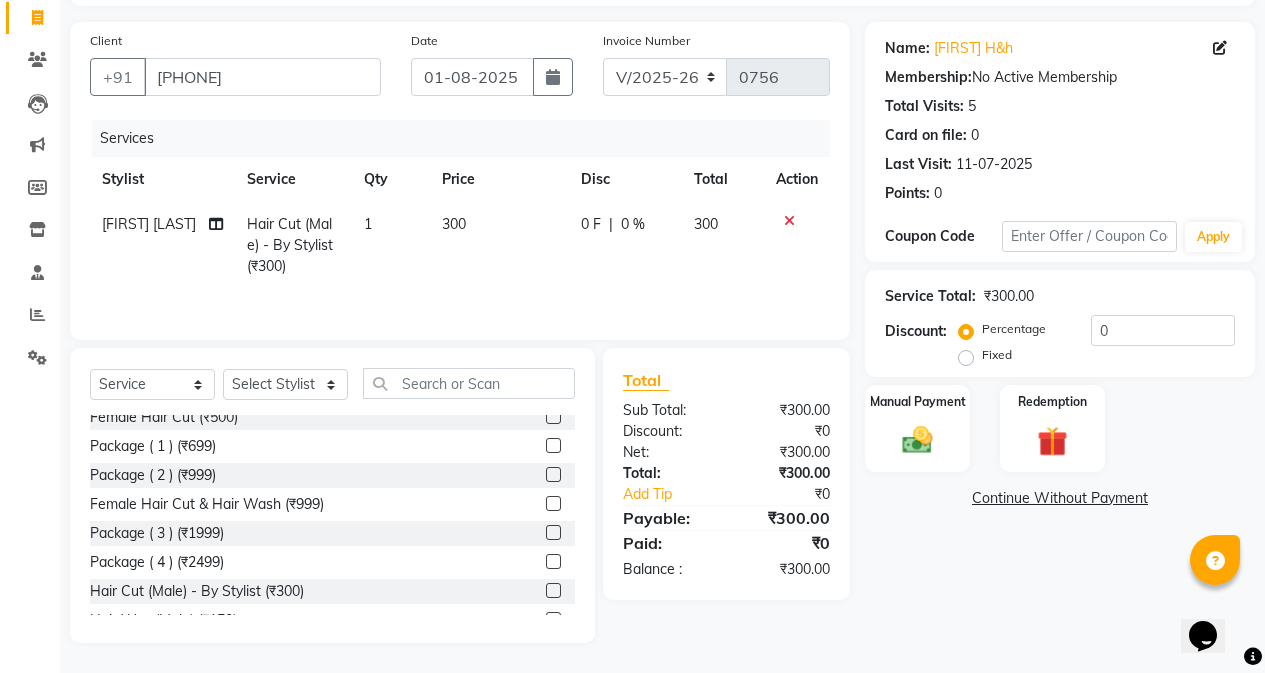 select on "[POSTAL_CODE]" 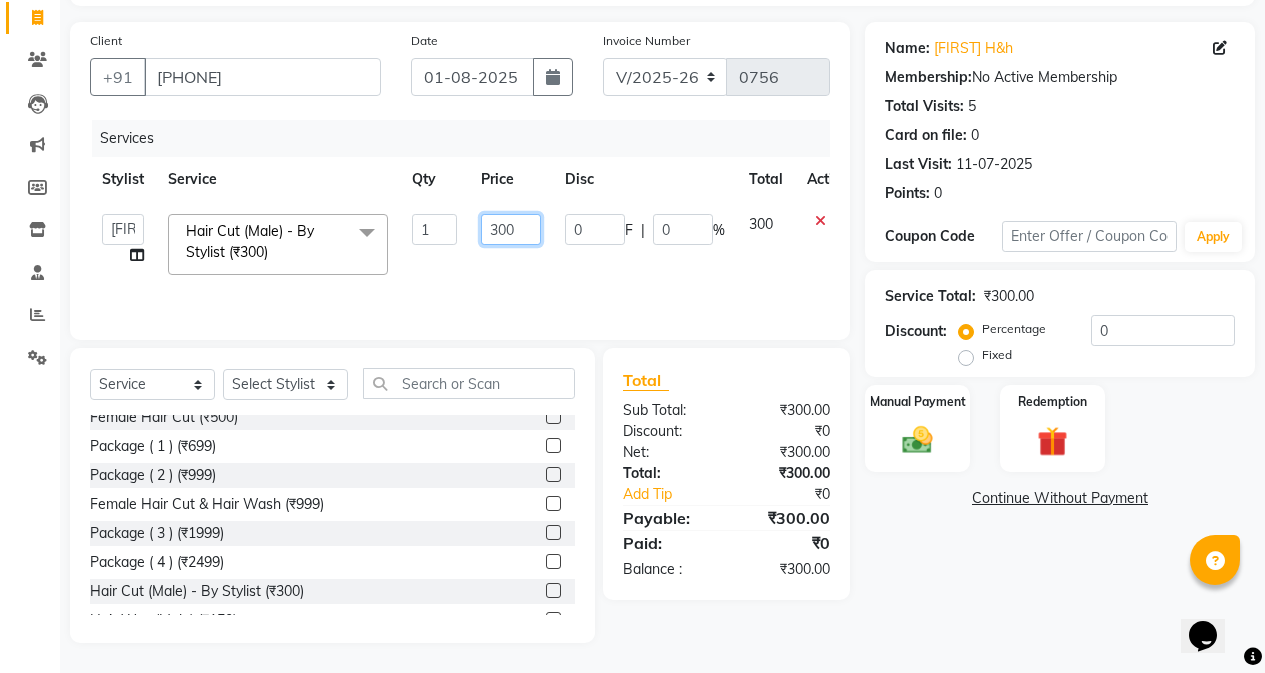click on "300" 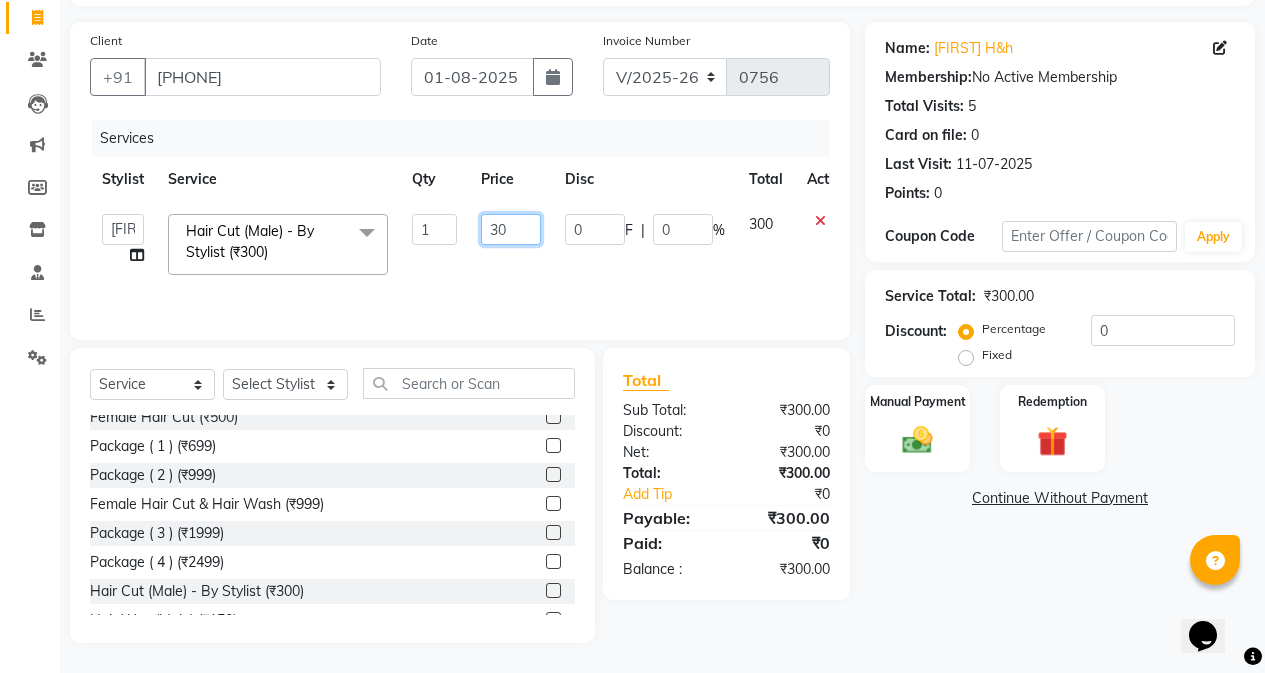 type on "3" 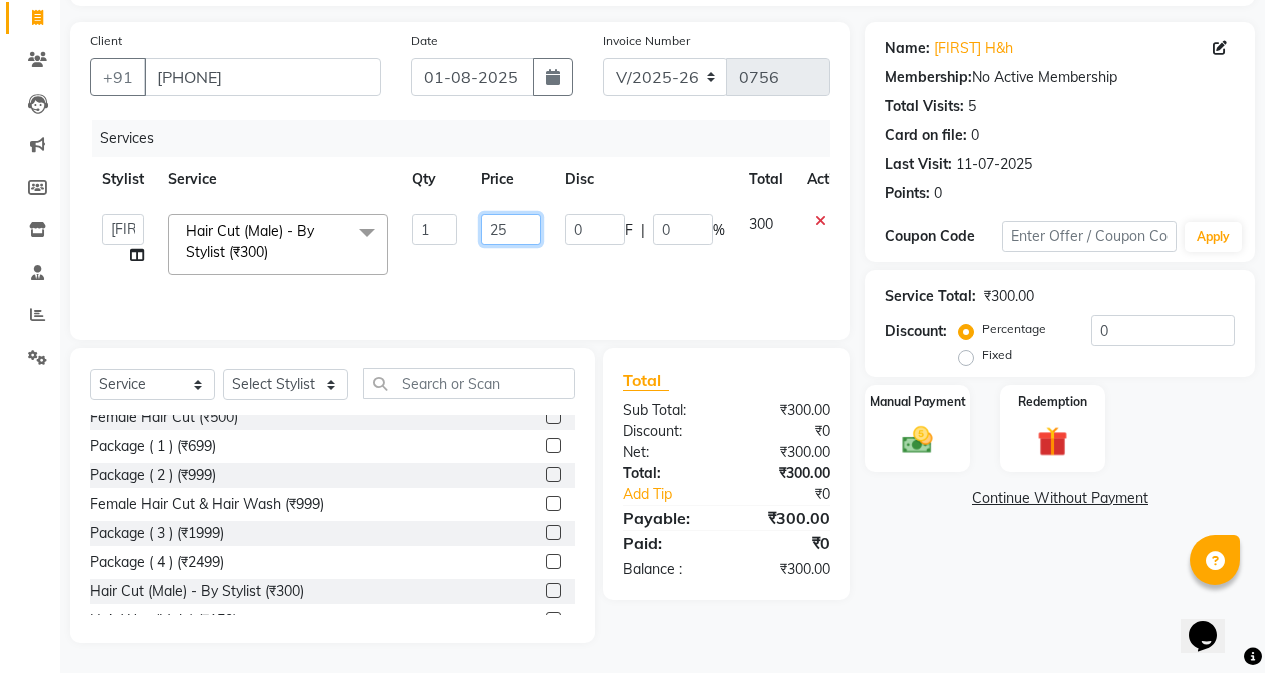 type on "250" 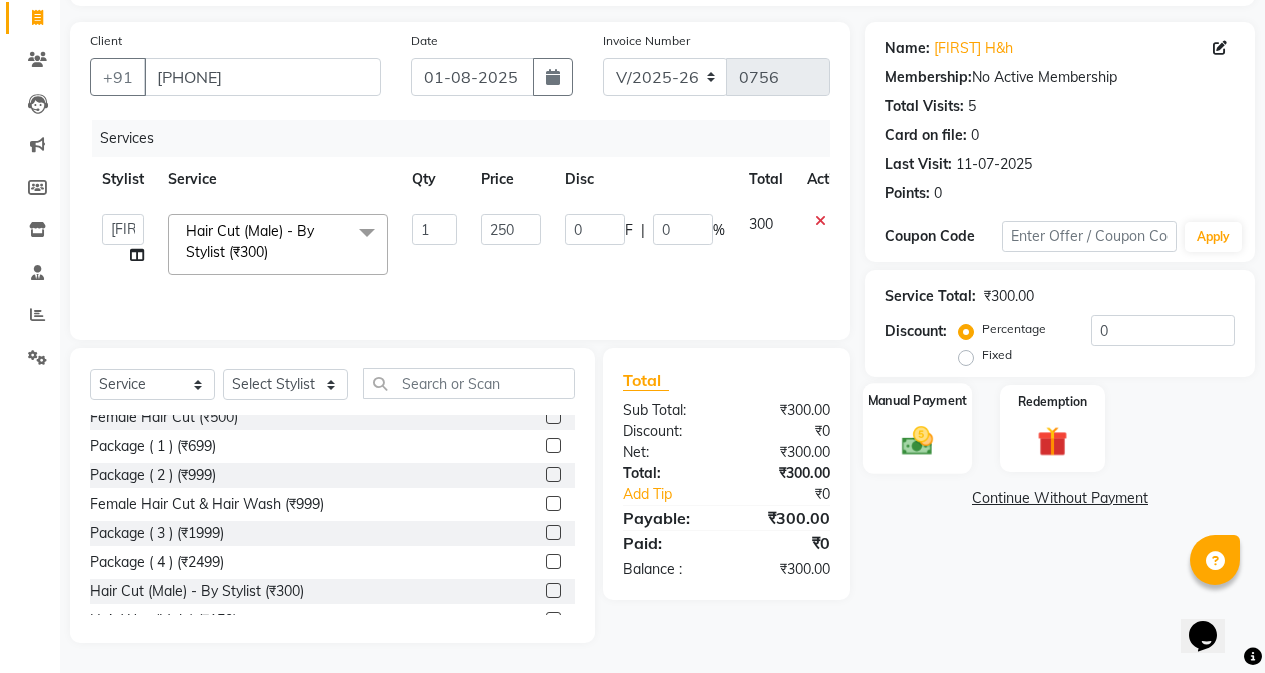 click 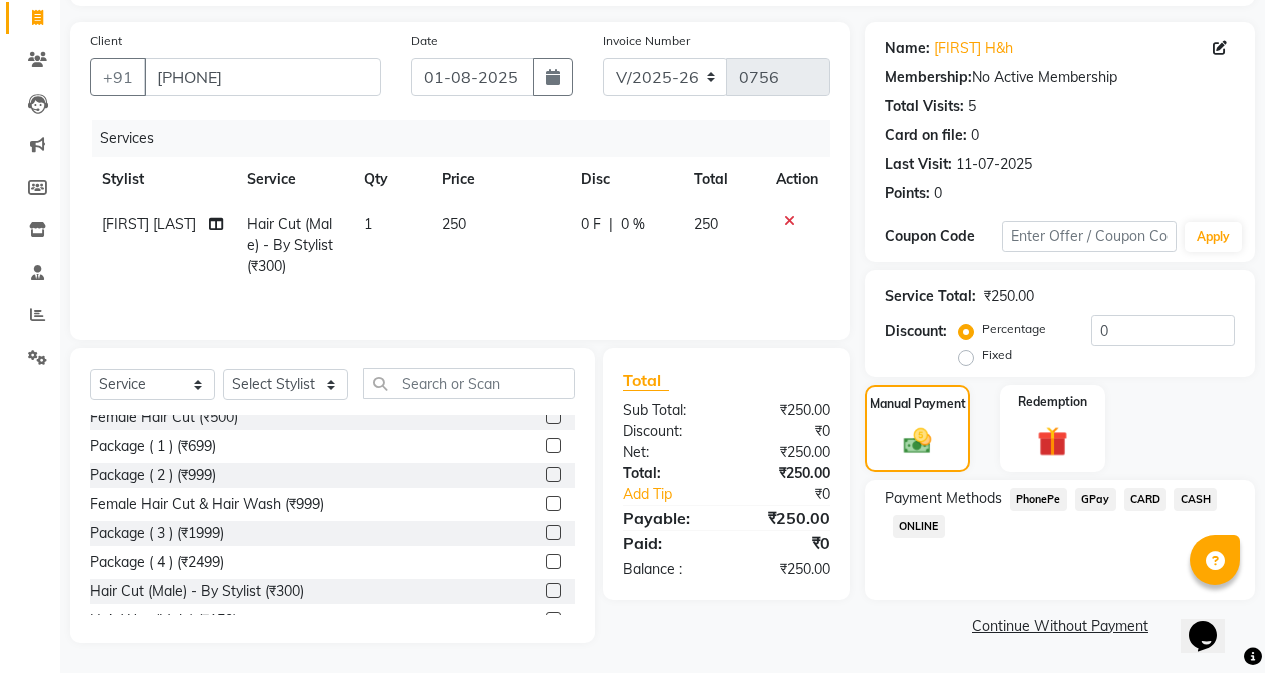 click on "CASH" 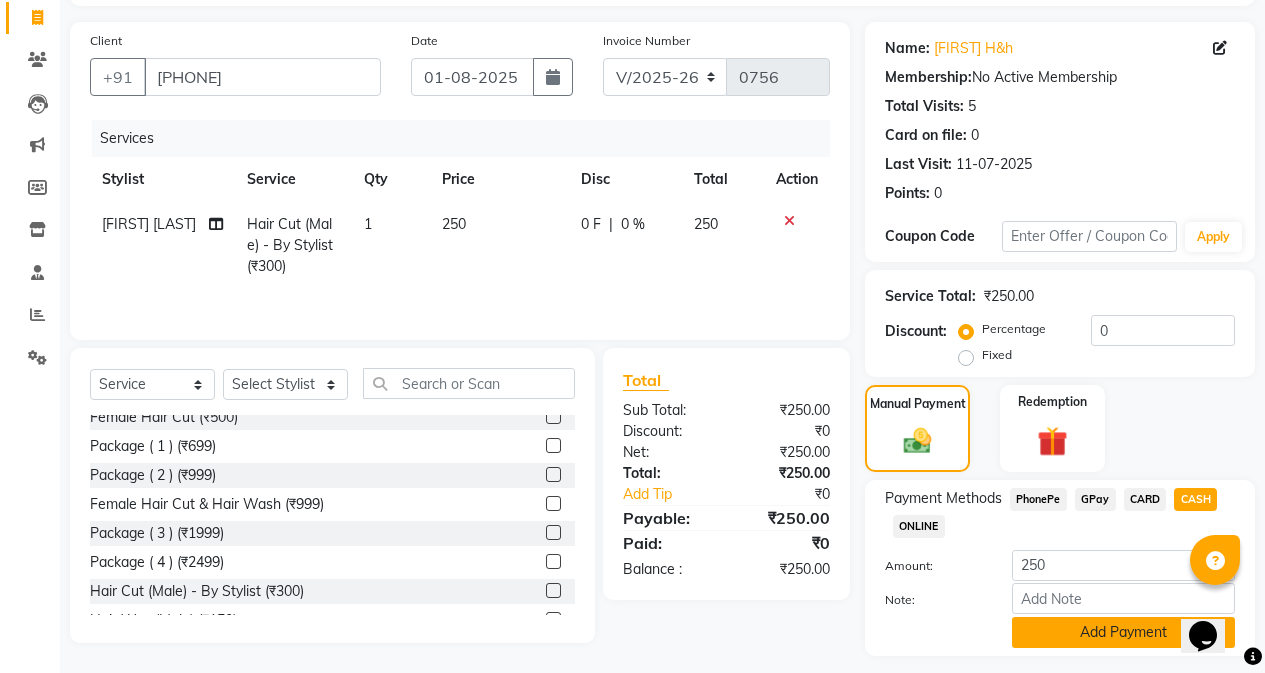click on "Add Payment" 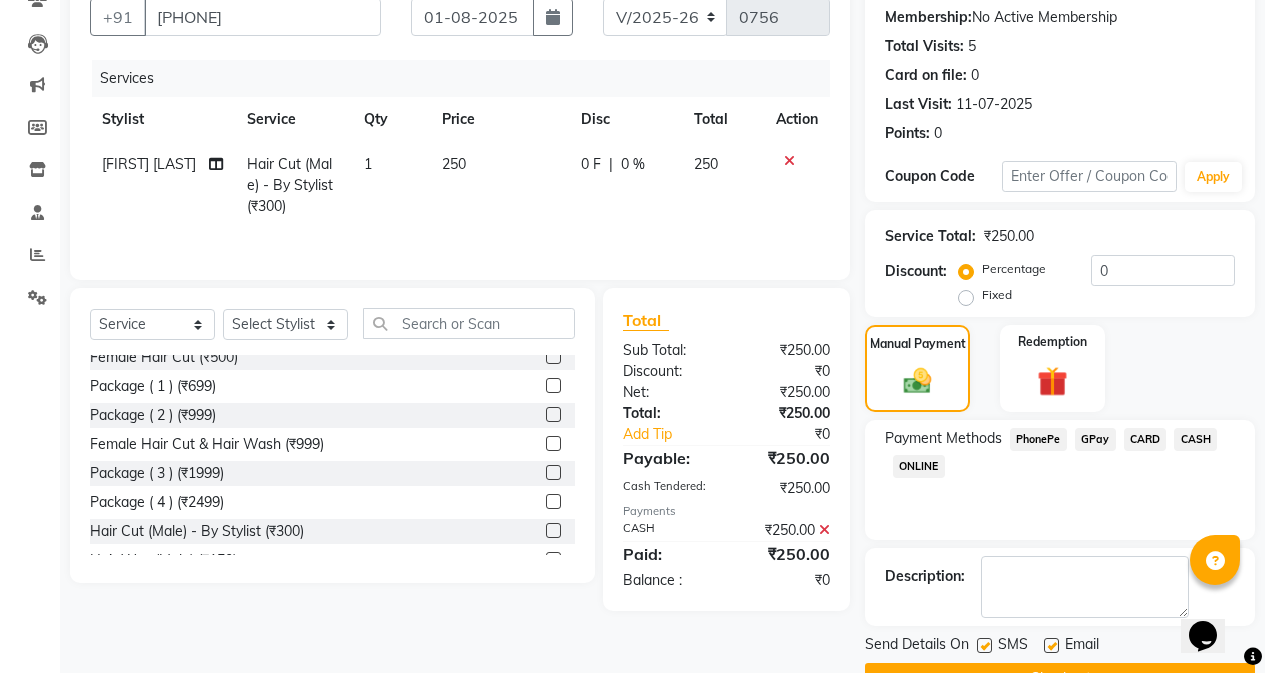 scroll, scrollTop: 239, scrollLeft: 0, axis: vertical 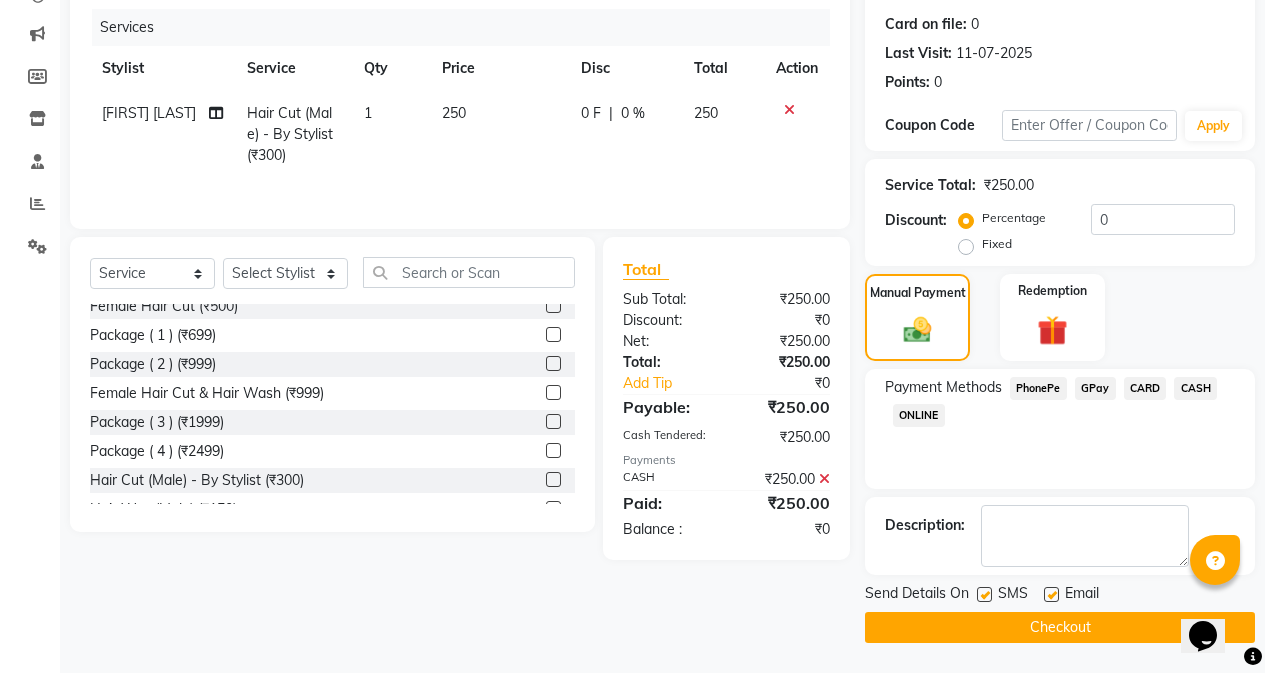 click 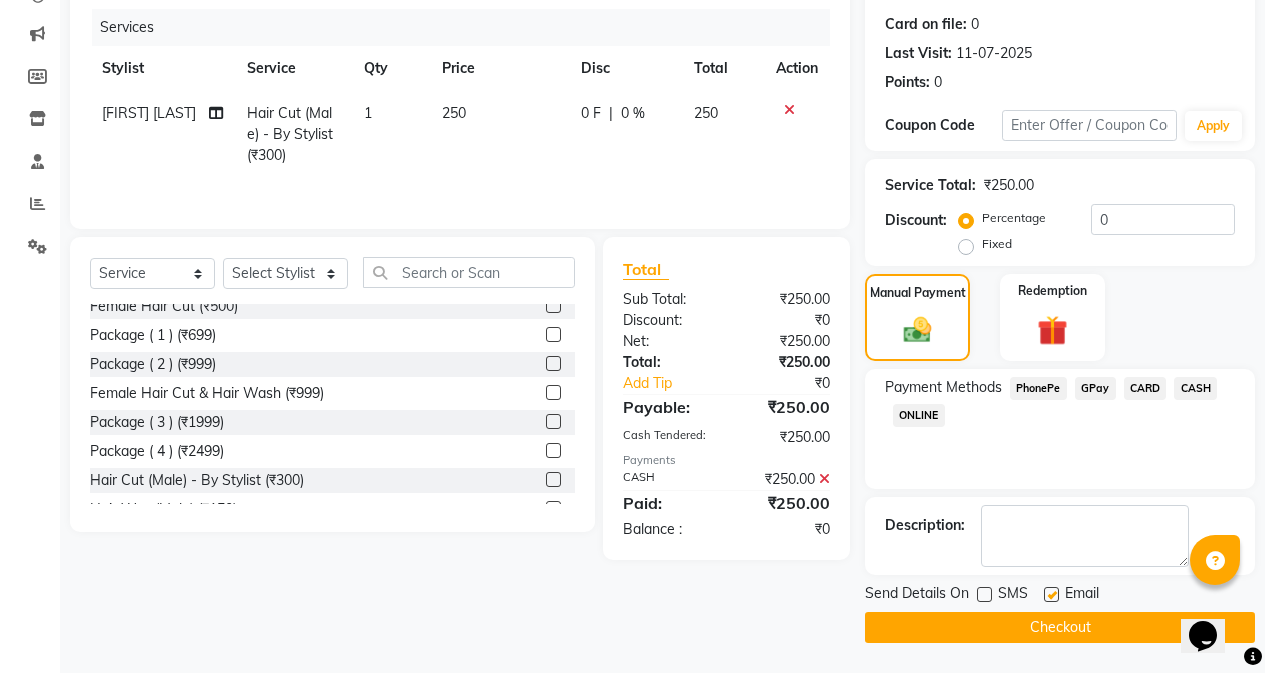 click on "Checkout" 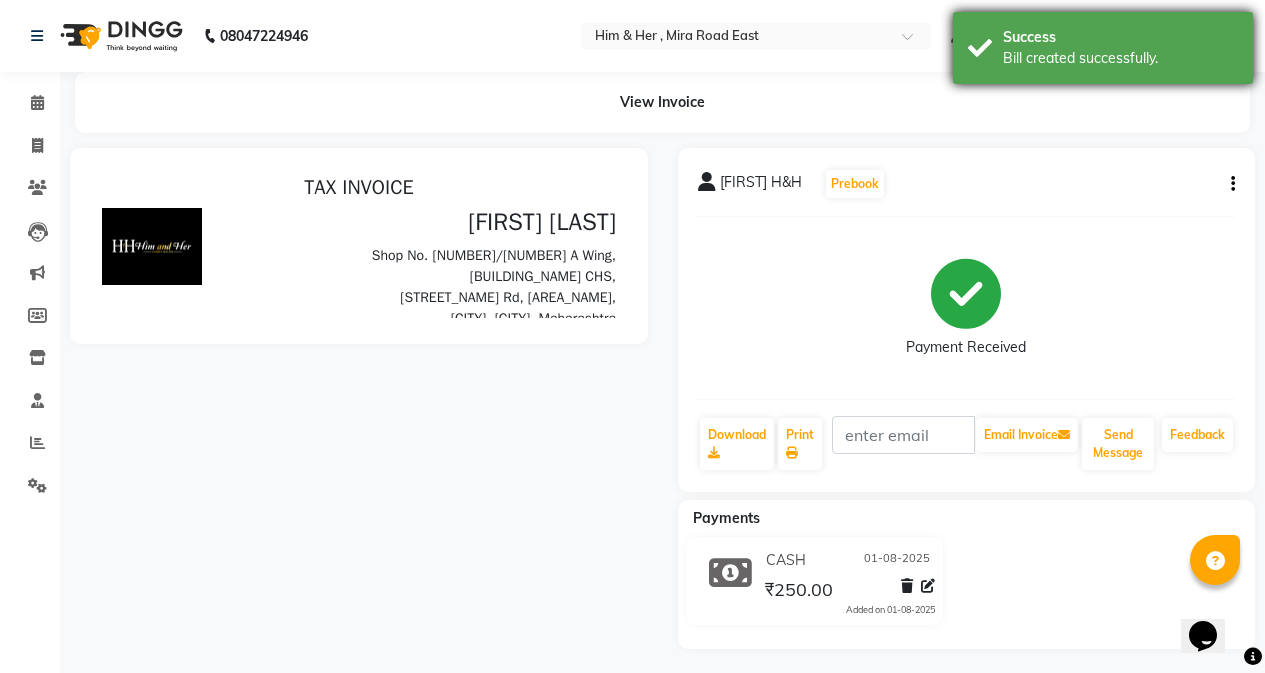 scroll, scrollTop: 0, scrollLeft: 0, axis: both 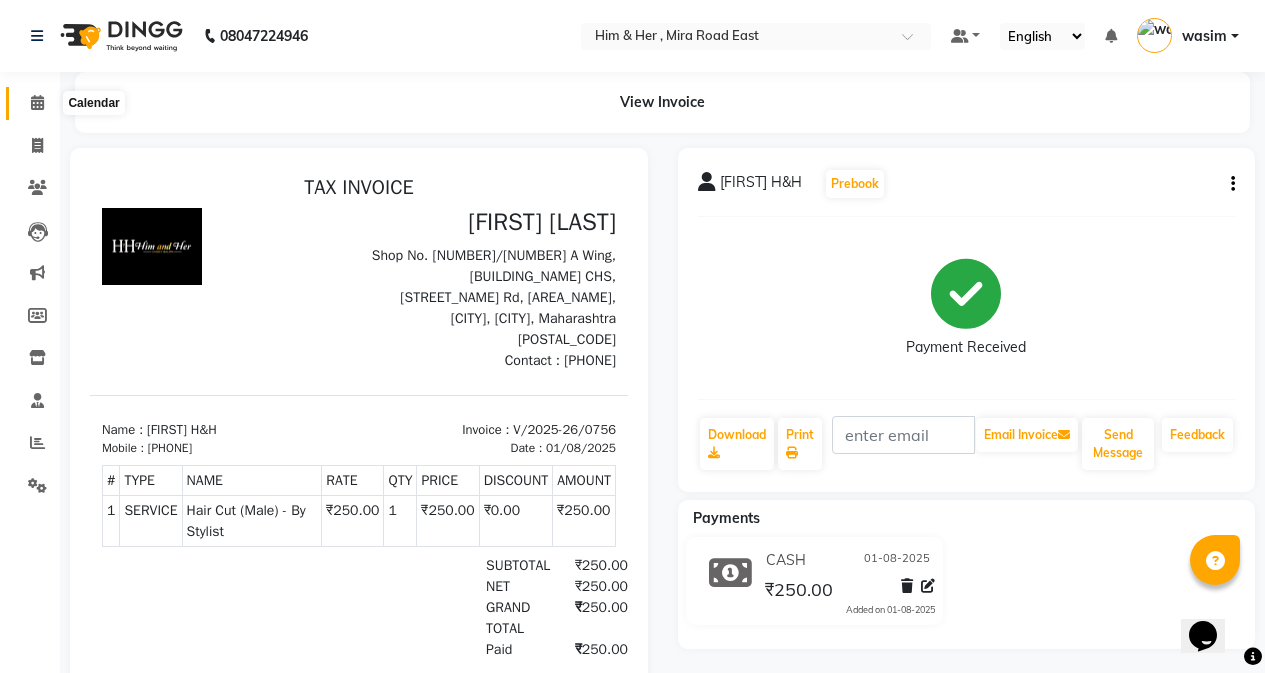 click 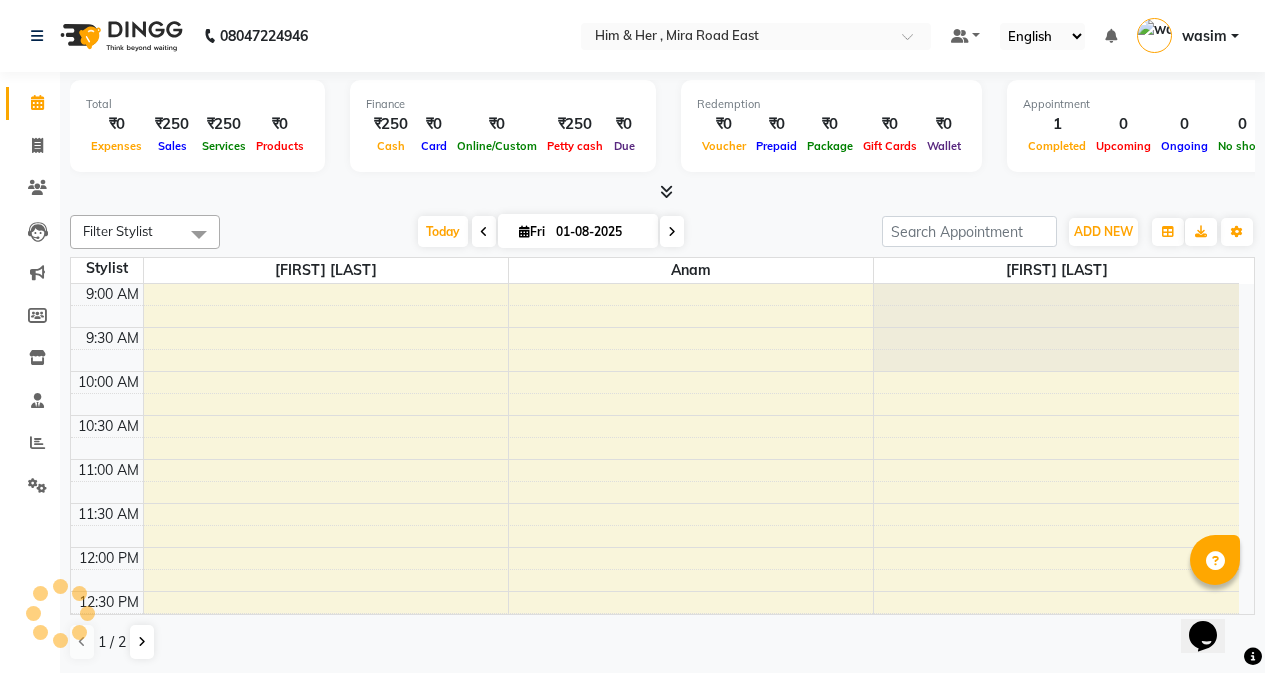 scroll, scrollTop: 0, scrollLeft: 0, axis: both 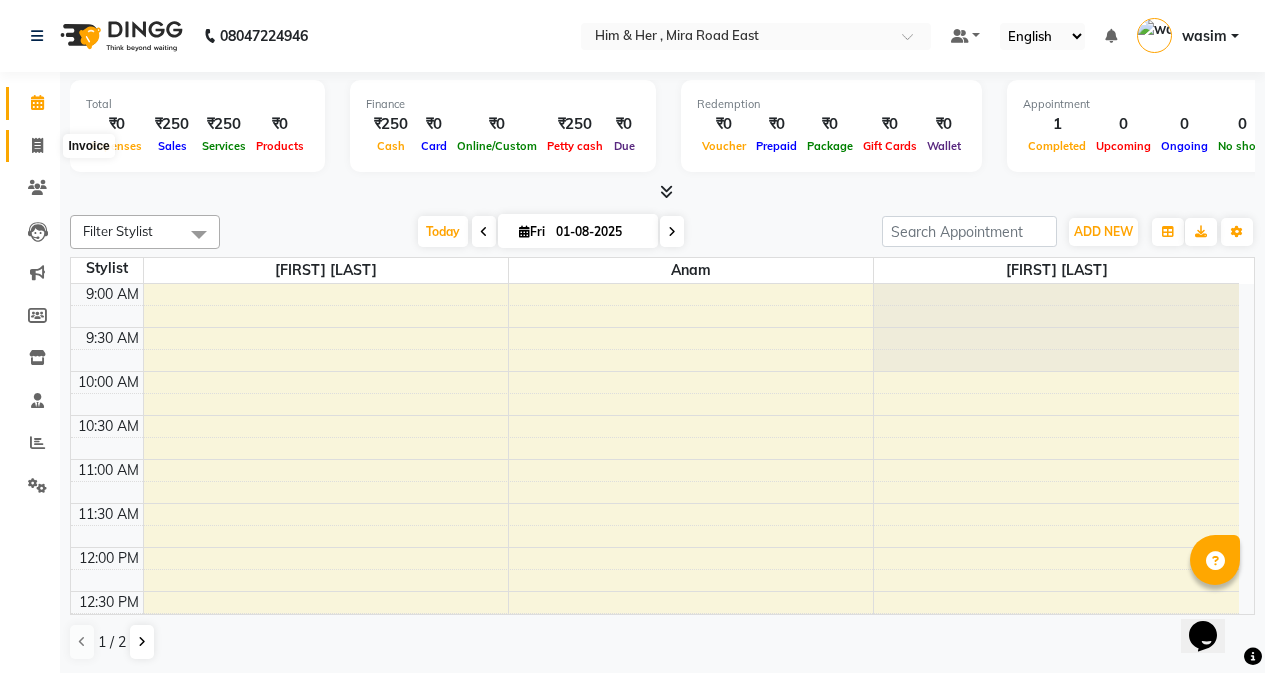 click 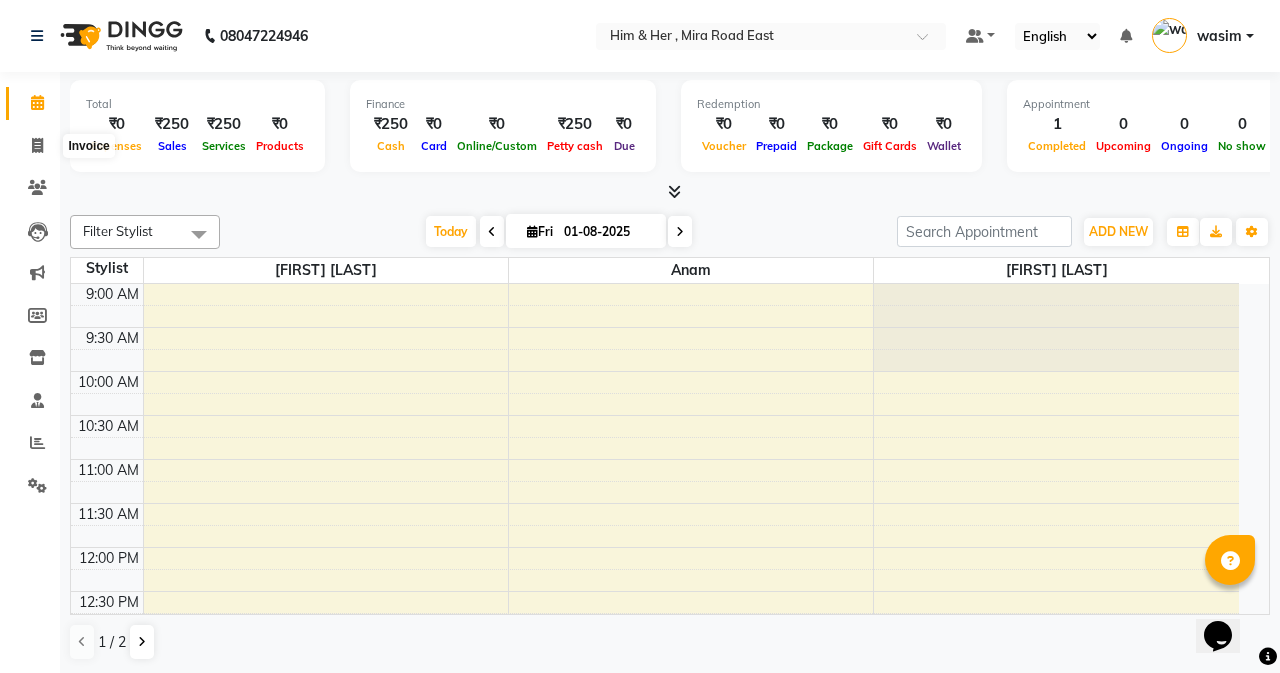 select on "5934" 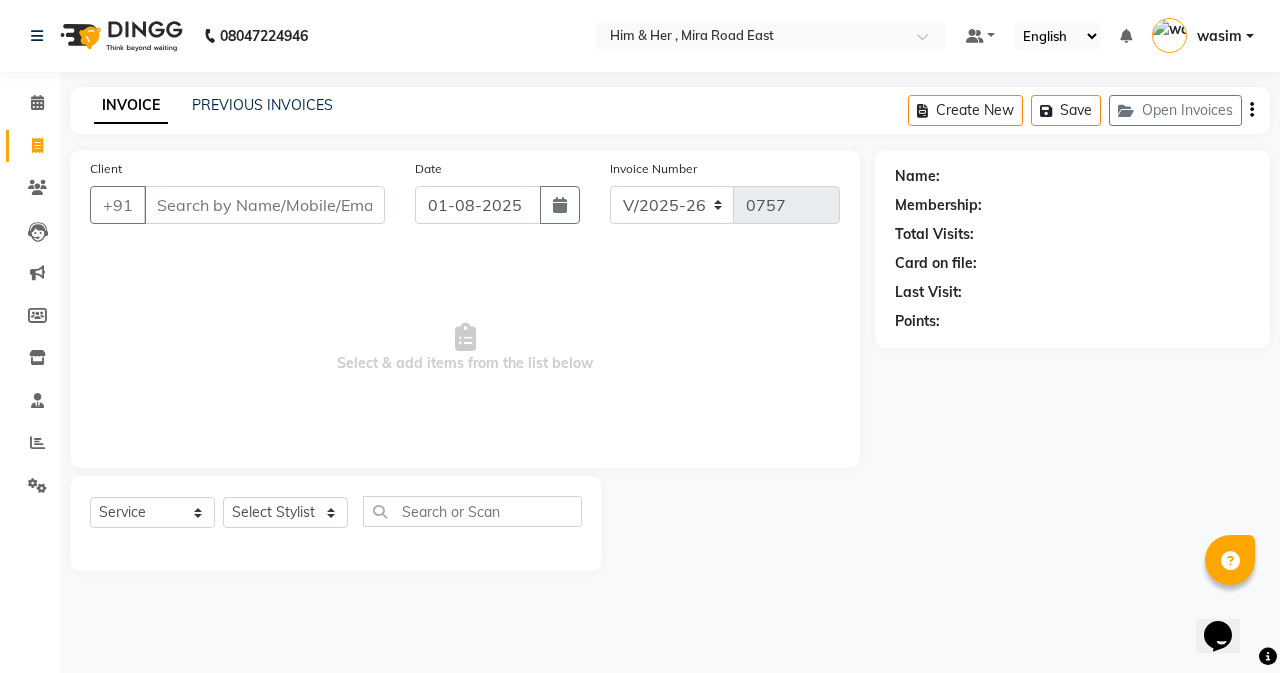click on "Client" at bounding box center (264, 205) 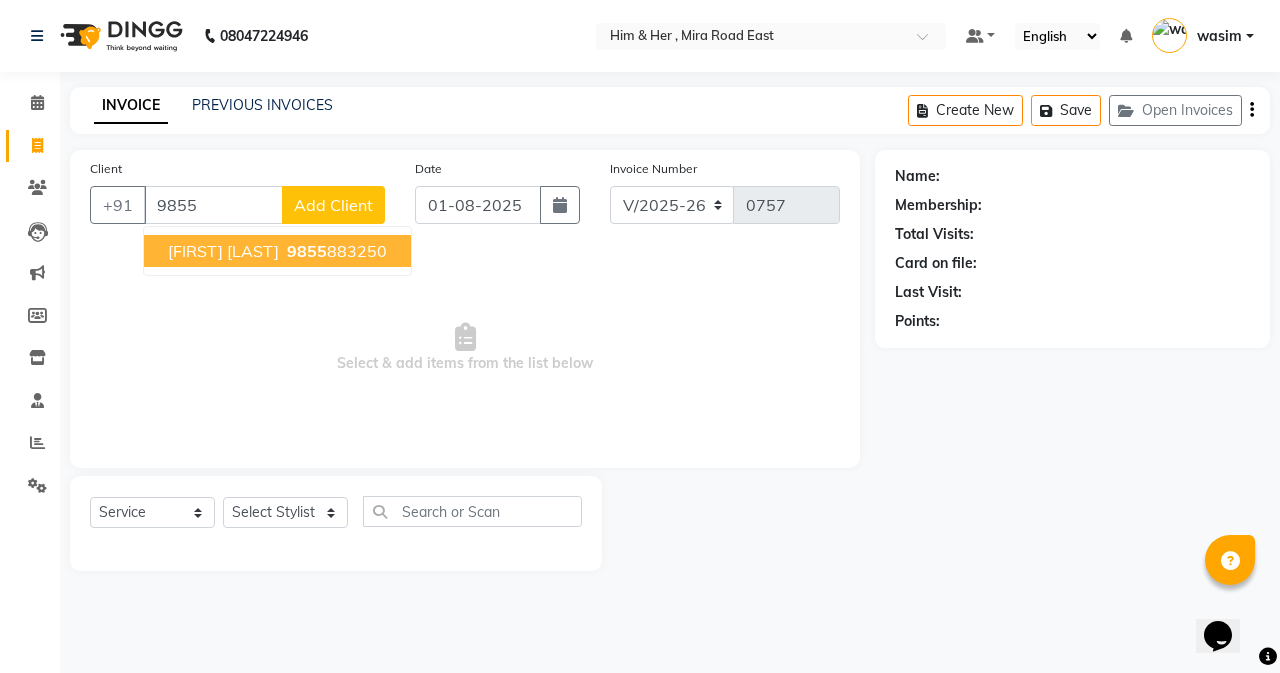 click on "9855" at bounding box center [307, 251] 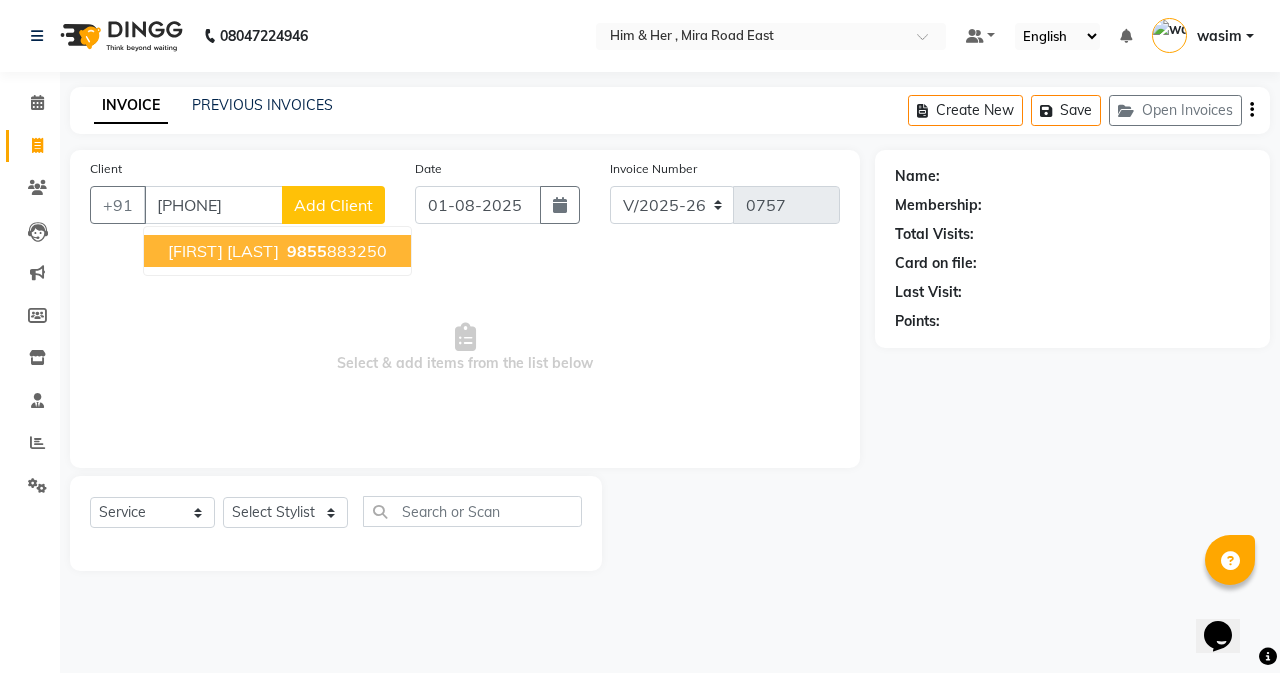 type on "[PHONE]" 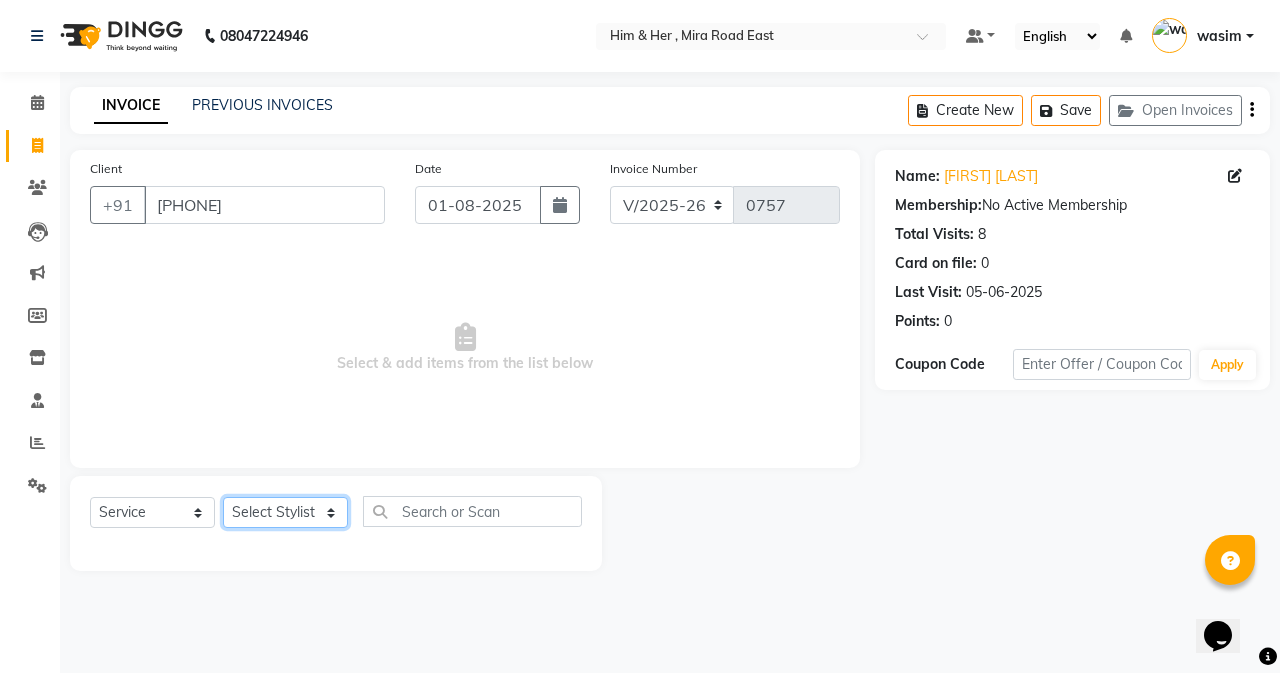 click on "Select Stylist Abdul Ahad Anam Banaz Shaikh Shivam Gaud wasim" 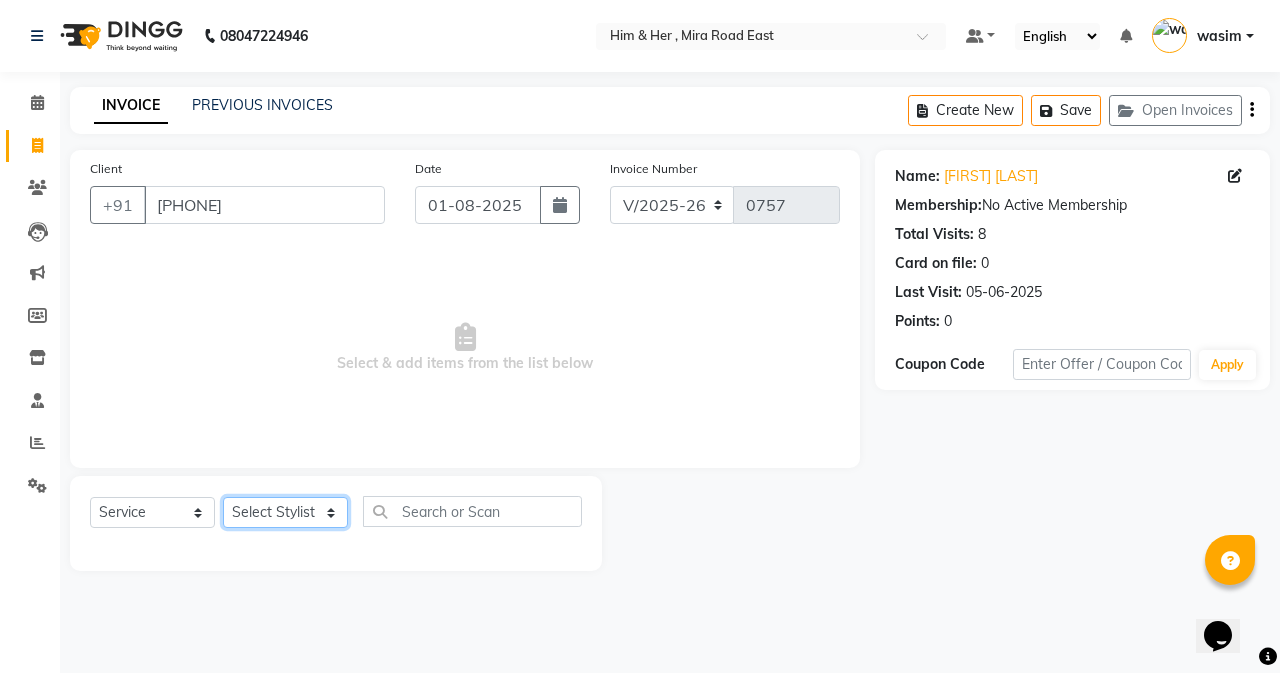 select on "42532" 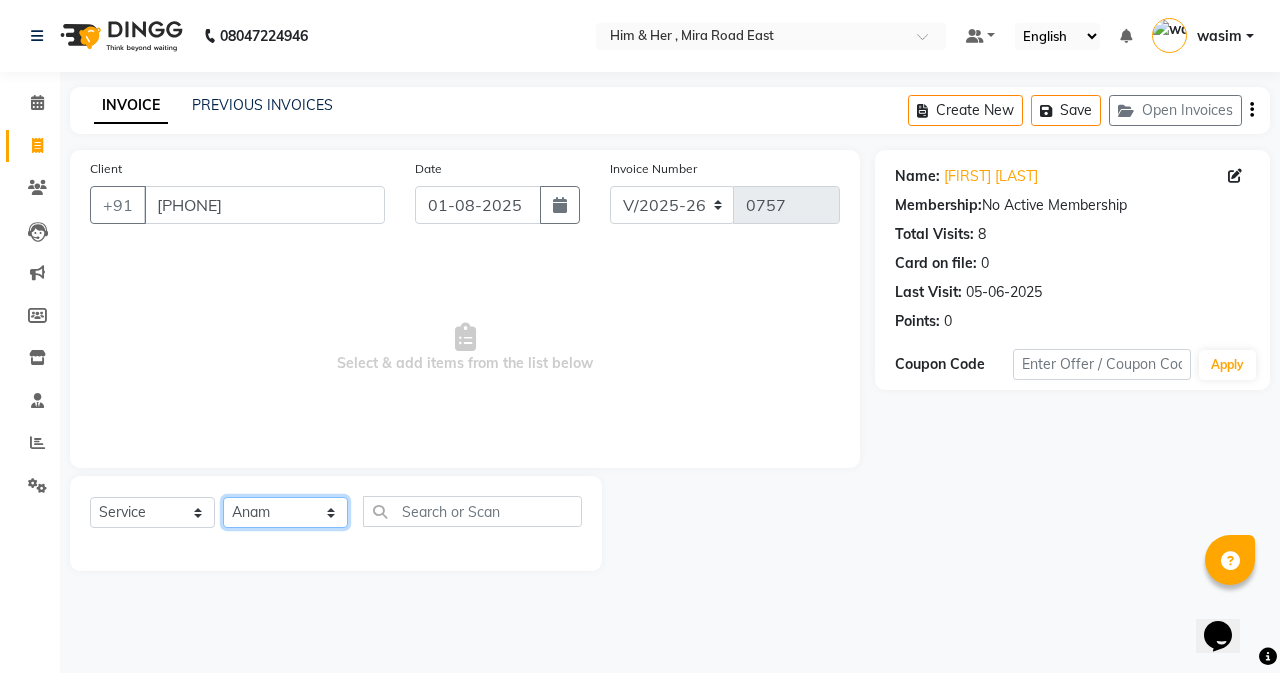 click on "Select Stylist Abdul Ahad Anam Banaz Shaikh Shivam Gaud wasim" 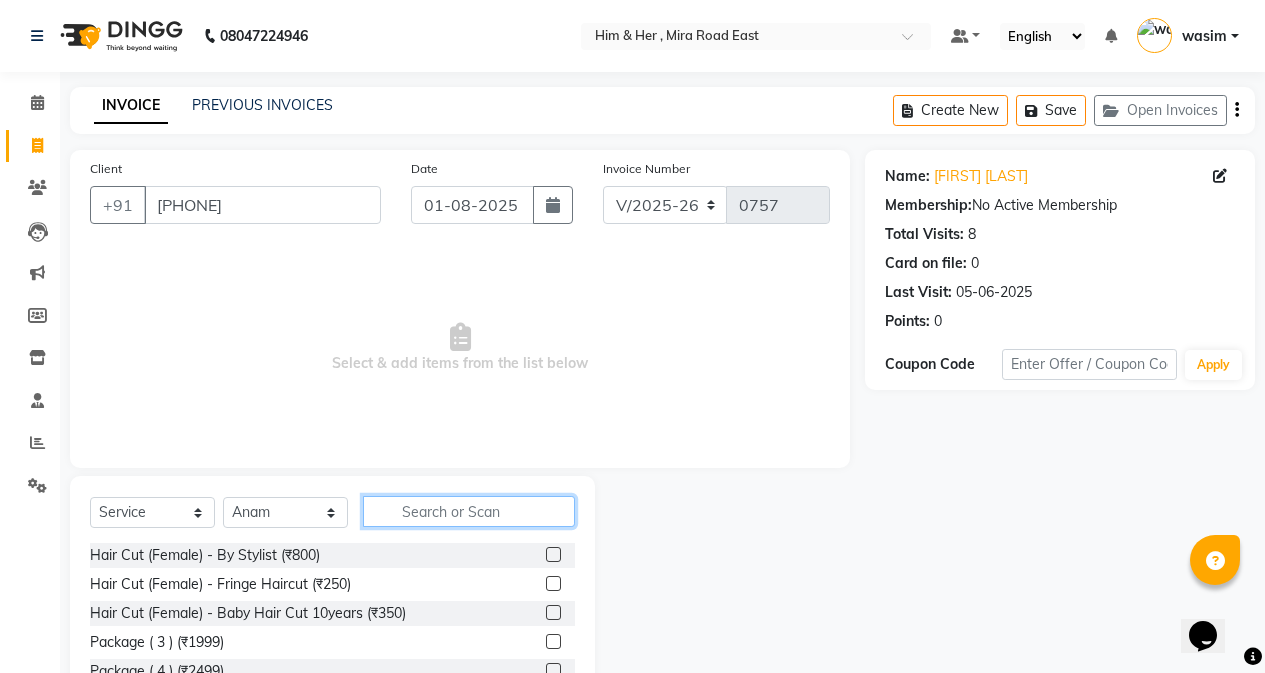 click 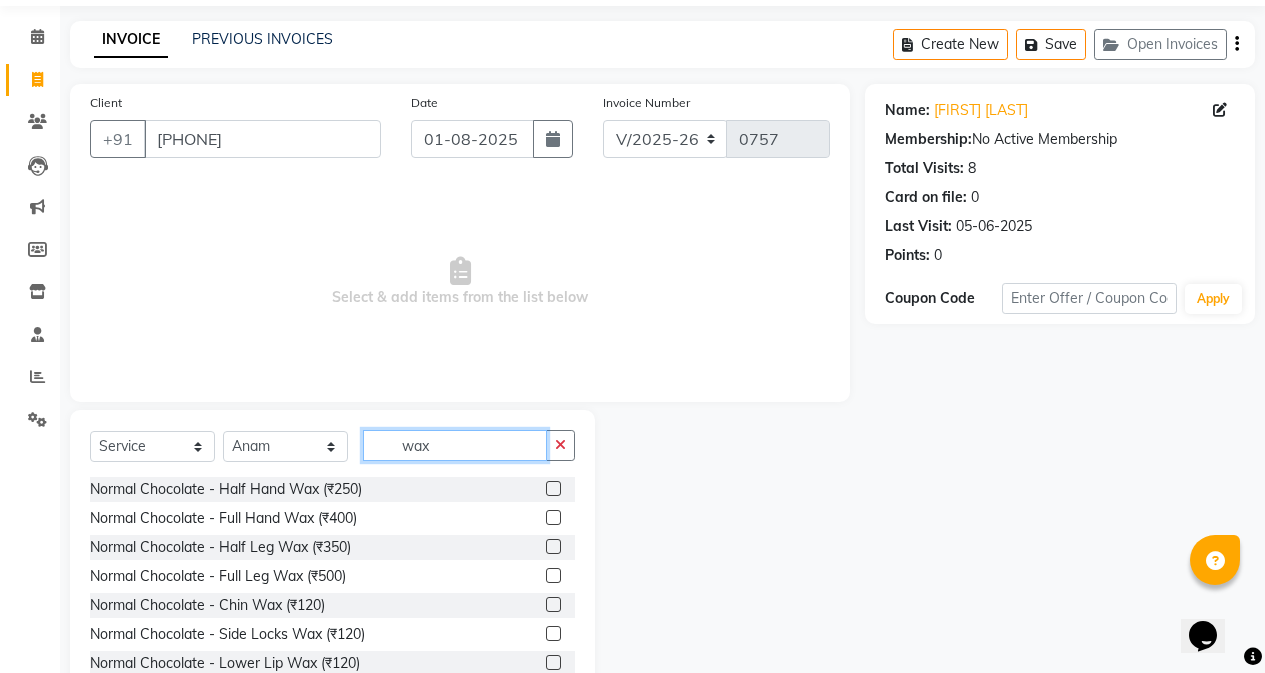 scroll, scrollTop: 128, scrollLeft: 0, axis: vertical 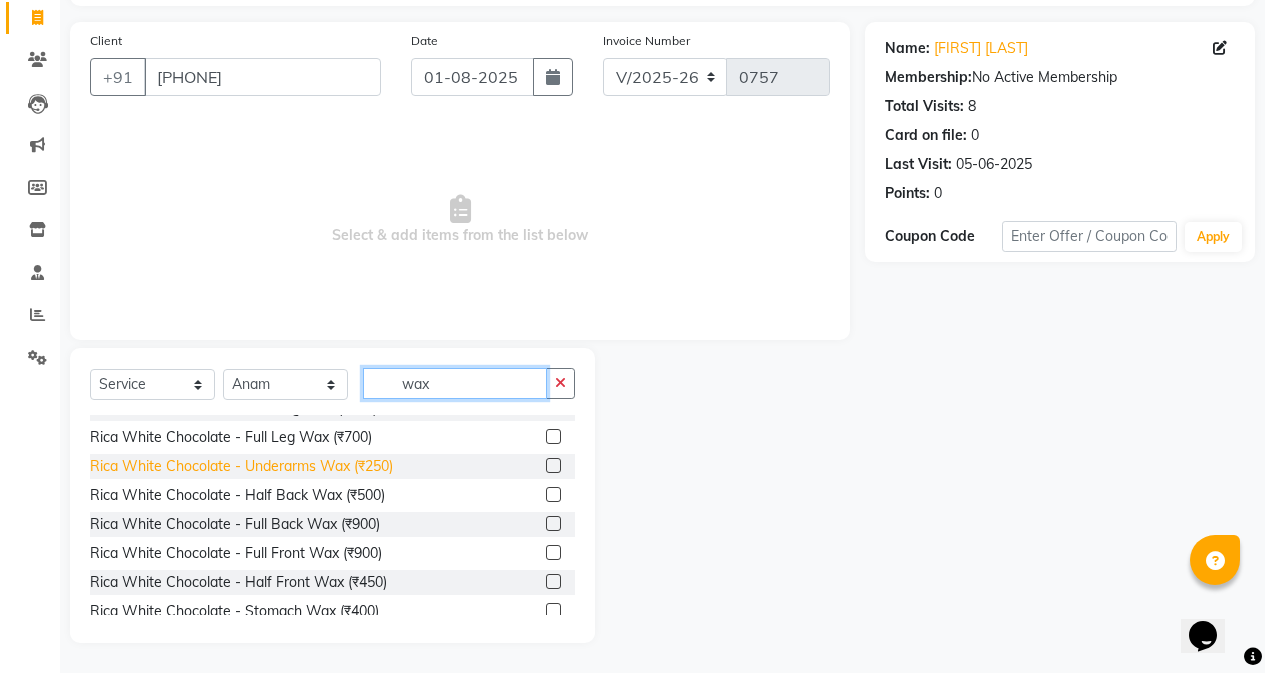 type on "wax" 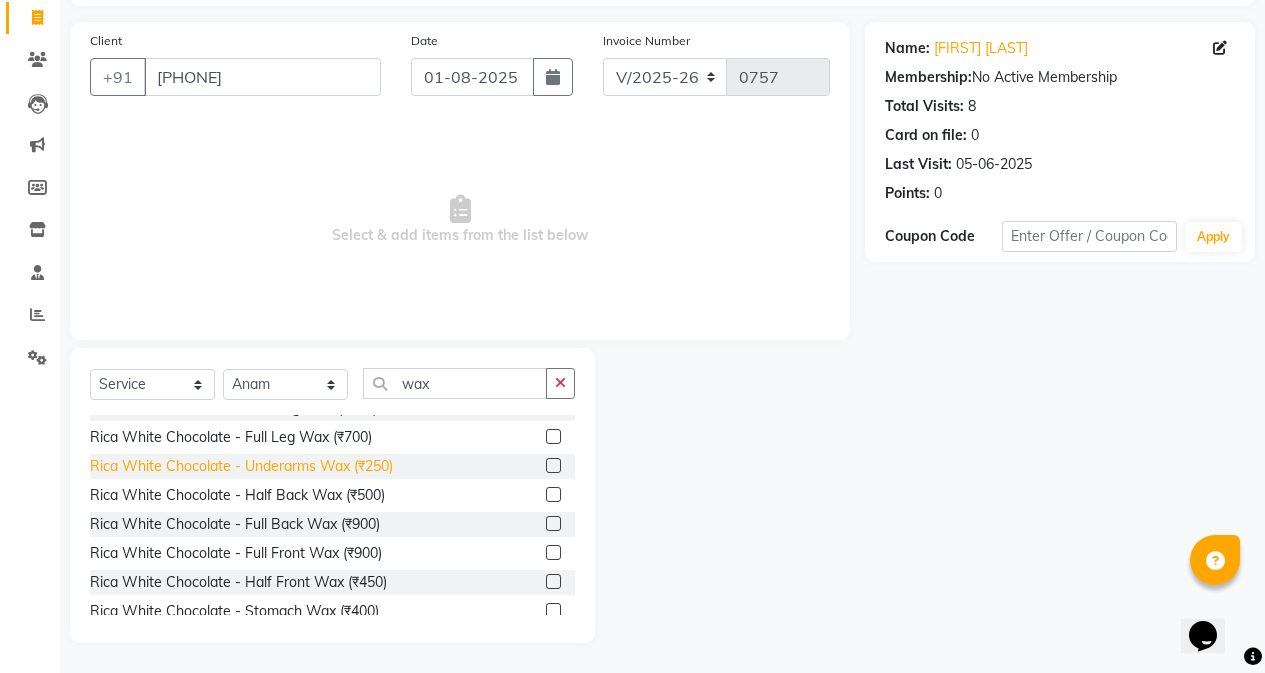 click on "Rica White Chocolate  - Underarms Wax (₹250)" 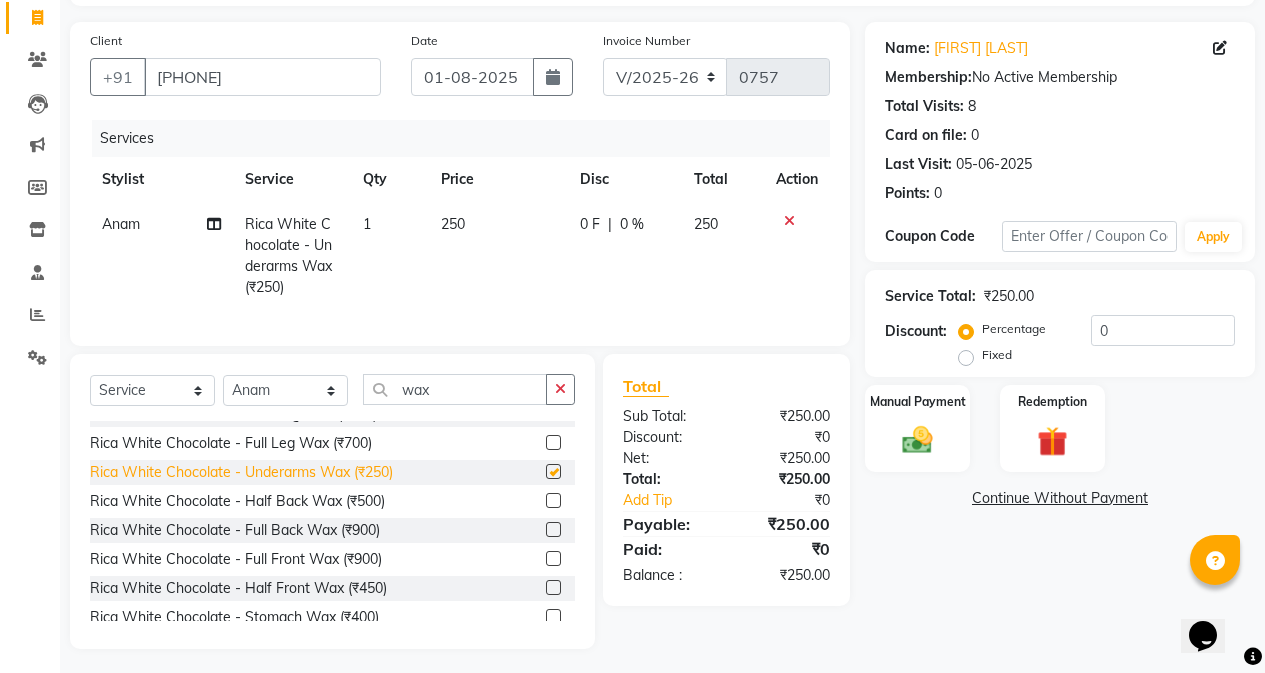 checkbox on "false" 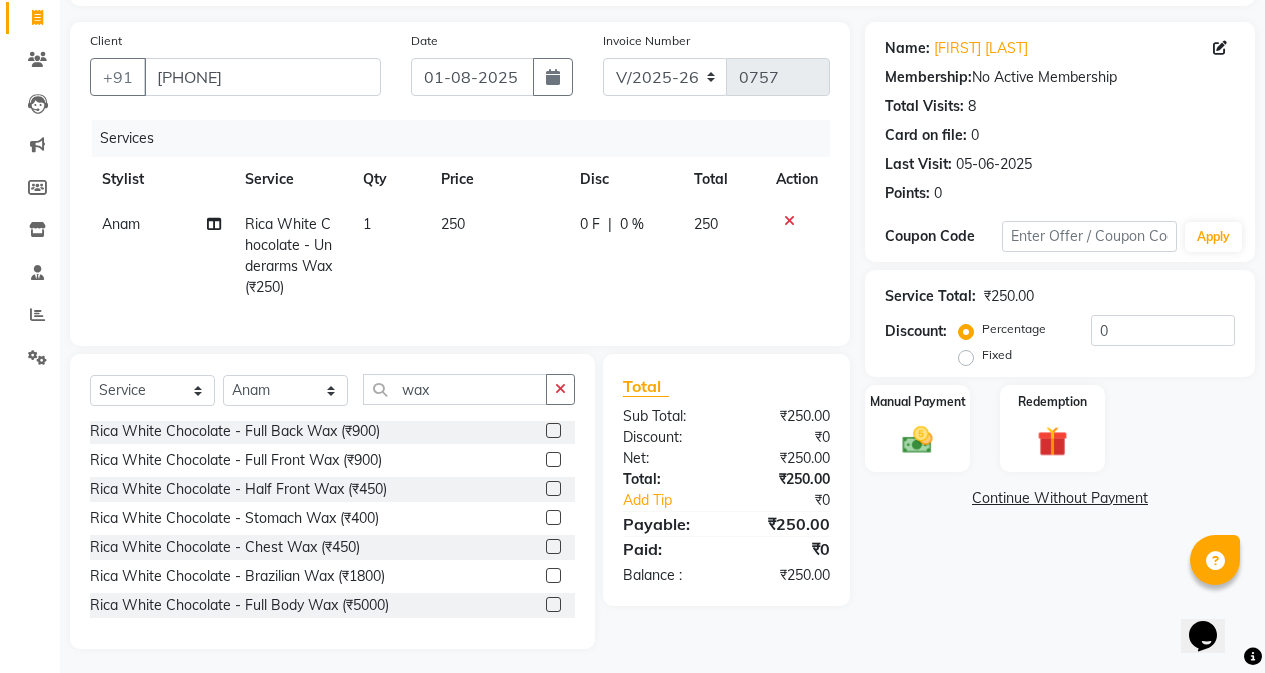 scroll, scrollTop: 699, scrollLeft: 0, axis: vertical 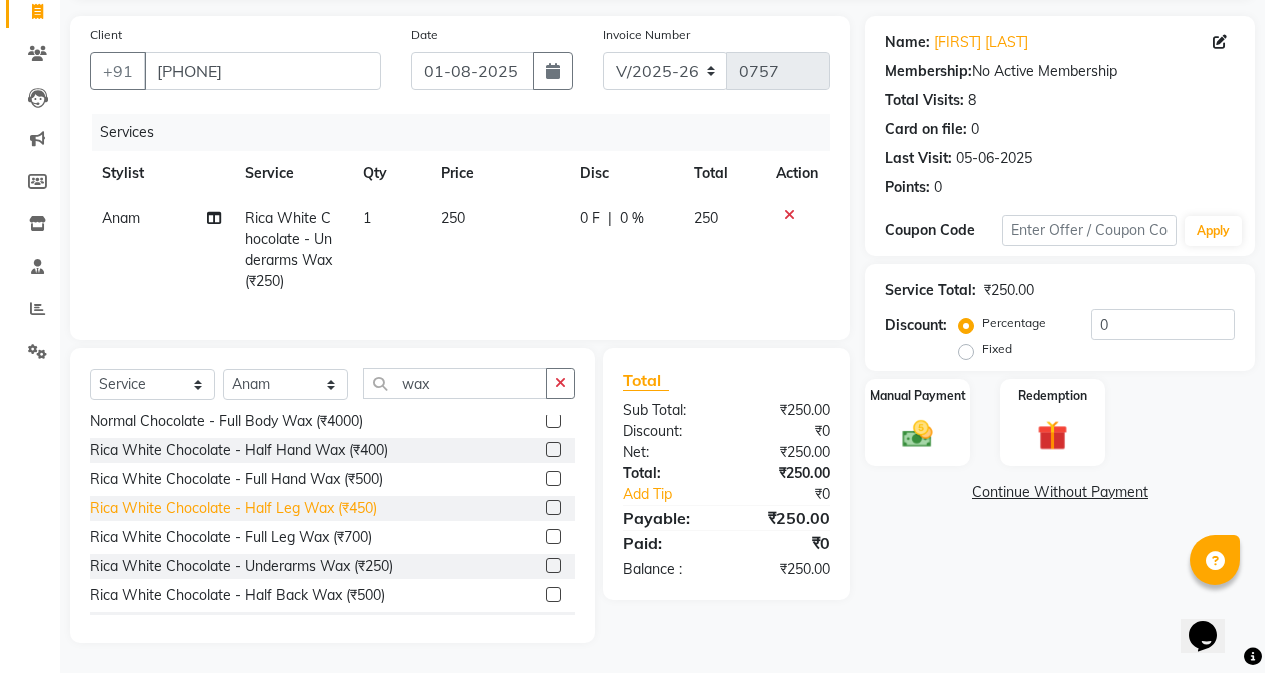 click on "Rica White Chocolate  - Half Leg Wax (₹450)" 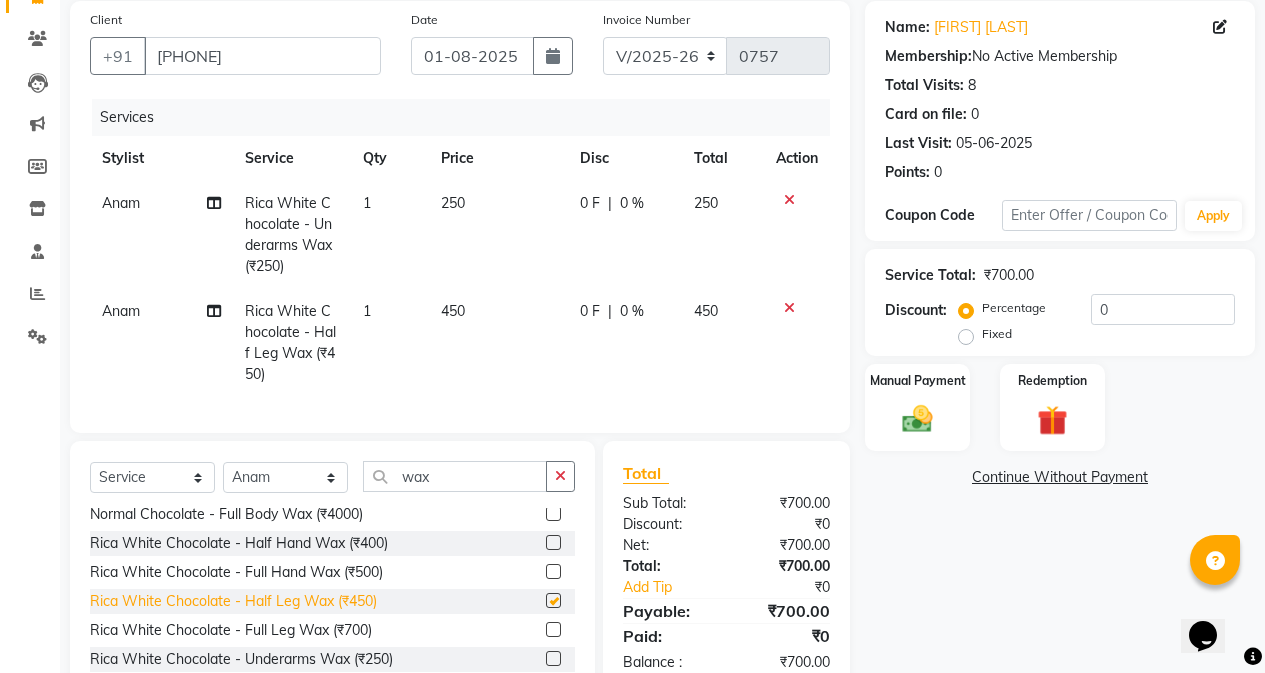 checkbox on "false" 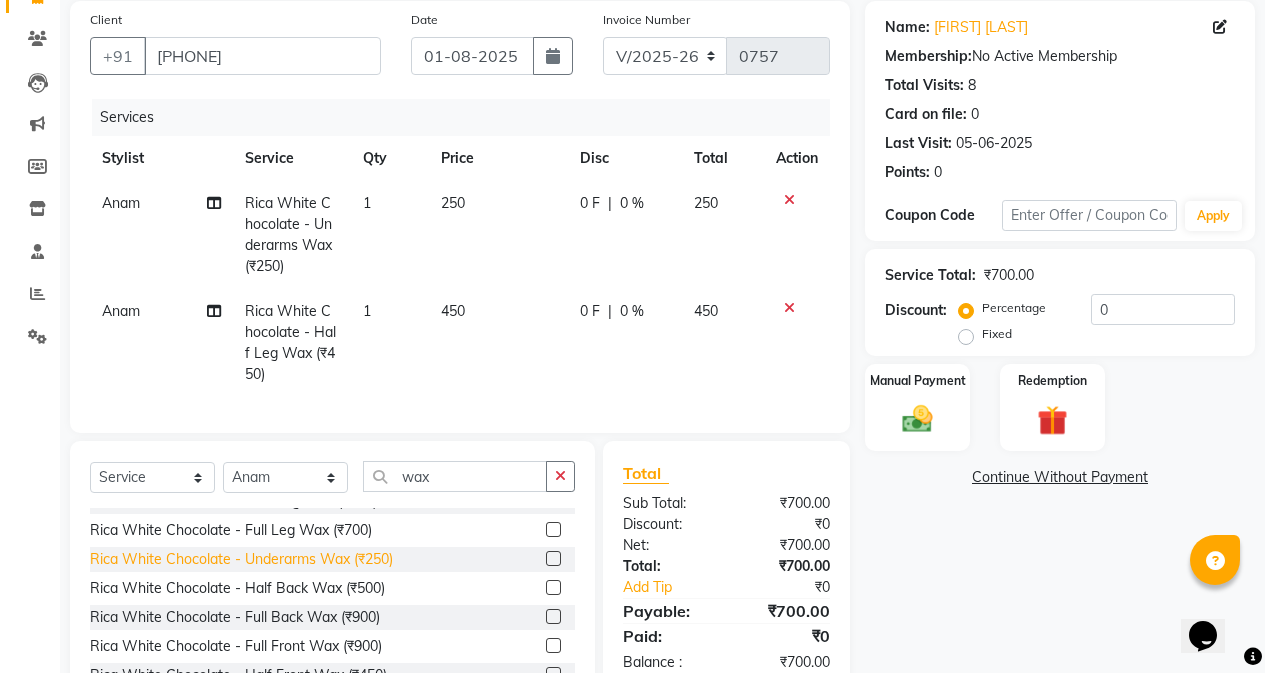 scroll, scrollTop: 499, scrollLeft: 0, axis: vertical 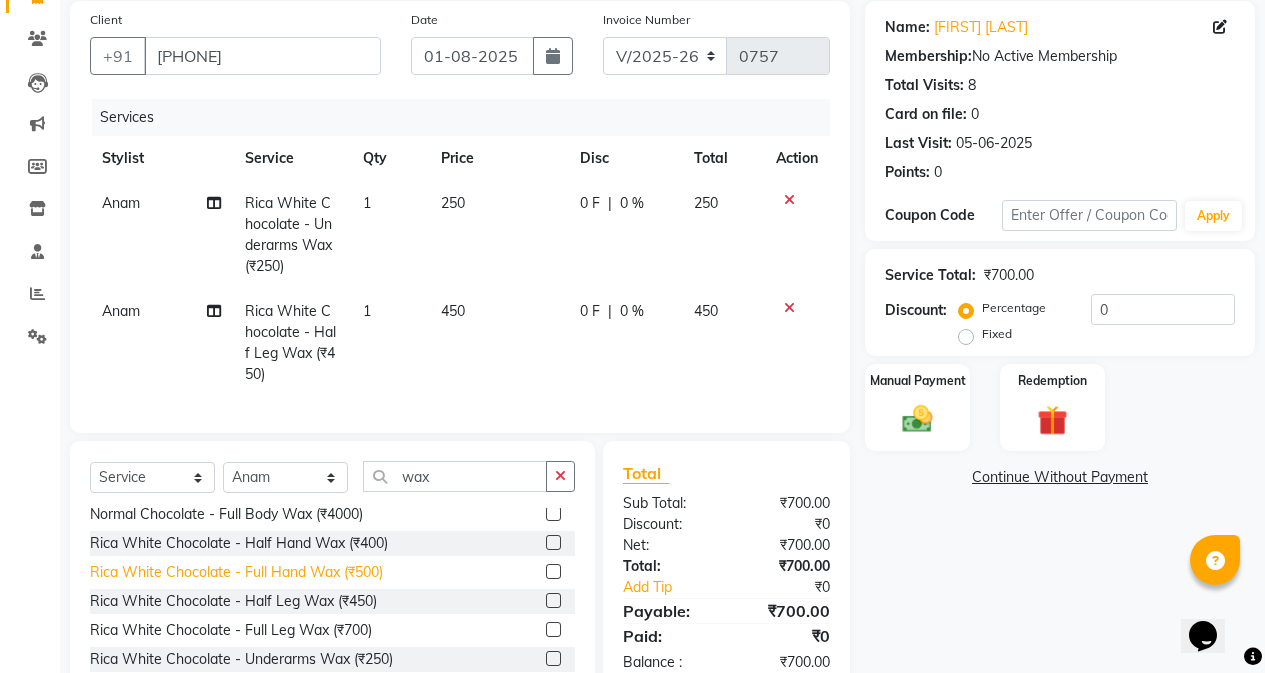 click on "Rica White Chocolate  - Full Hand Wax (₹500)" 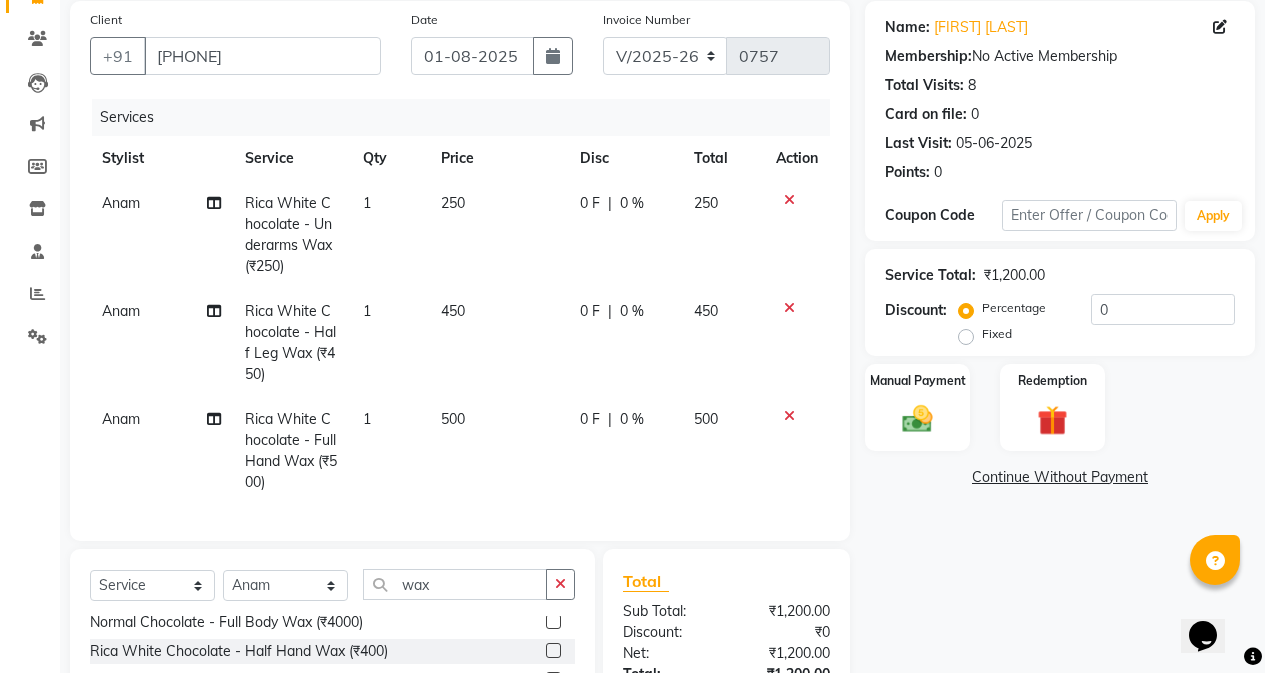 checkbox on "false" 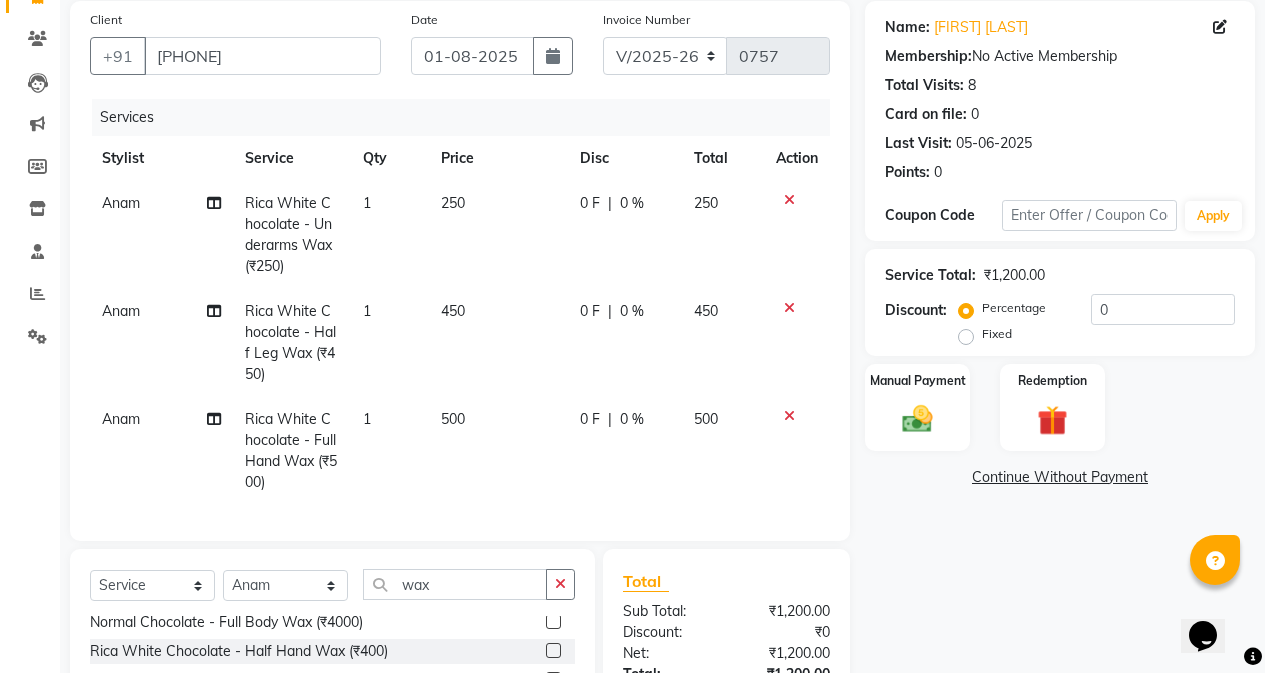 click 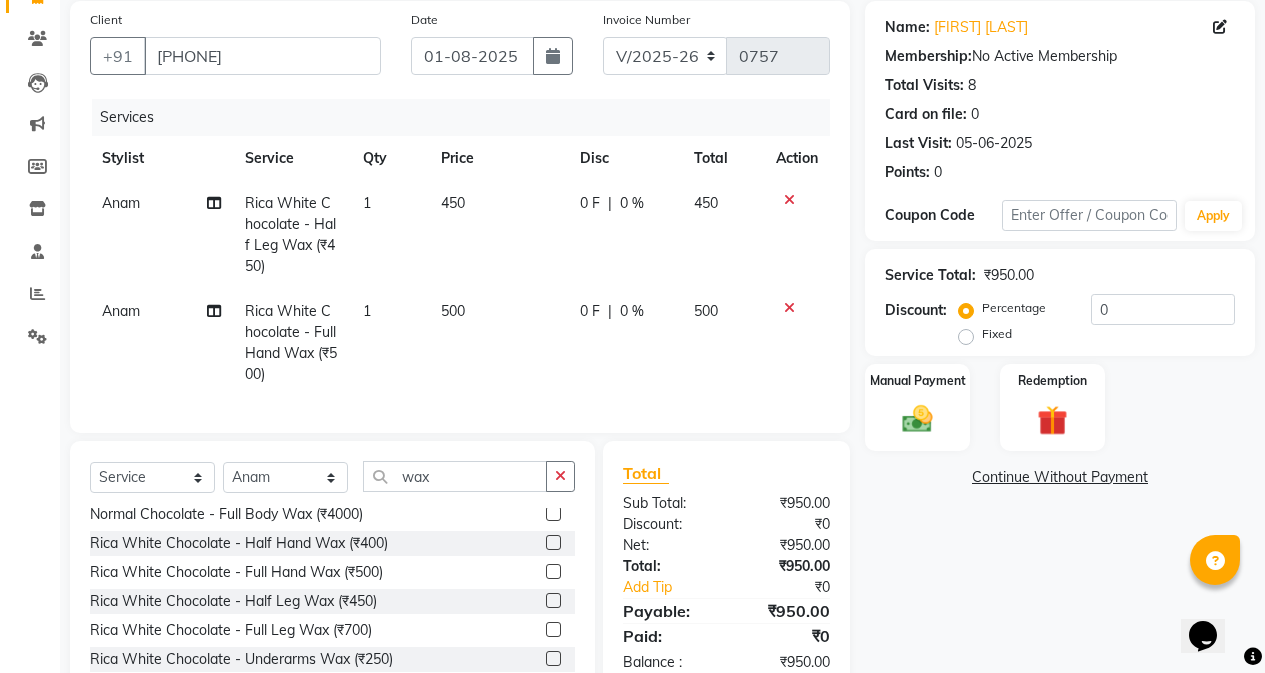 click on "450" 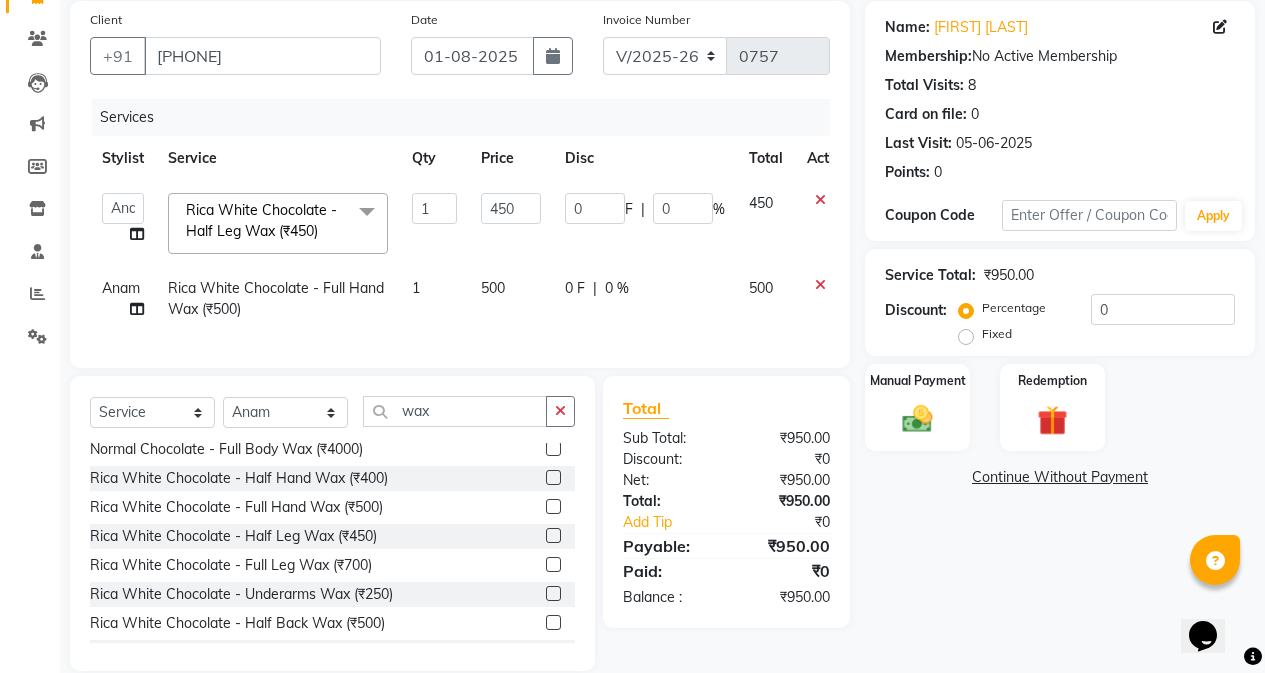 click on "450" 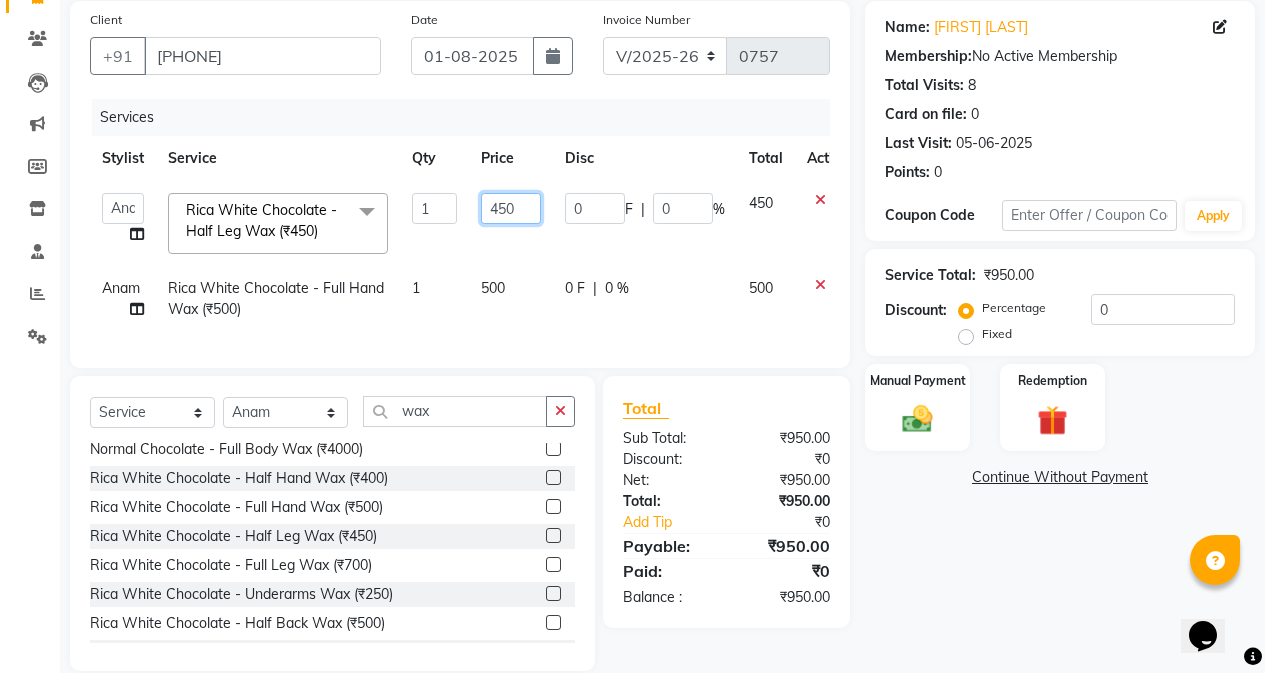 click on "450" 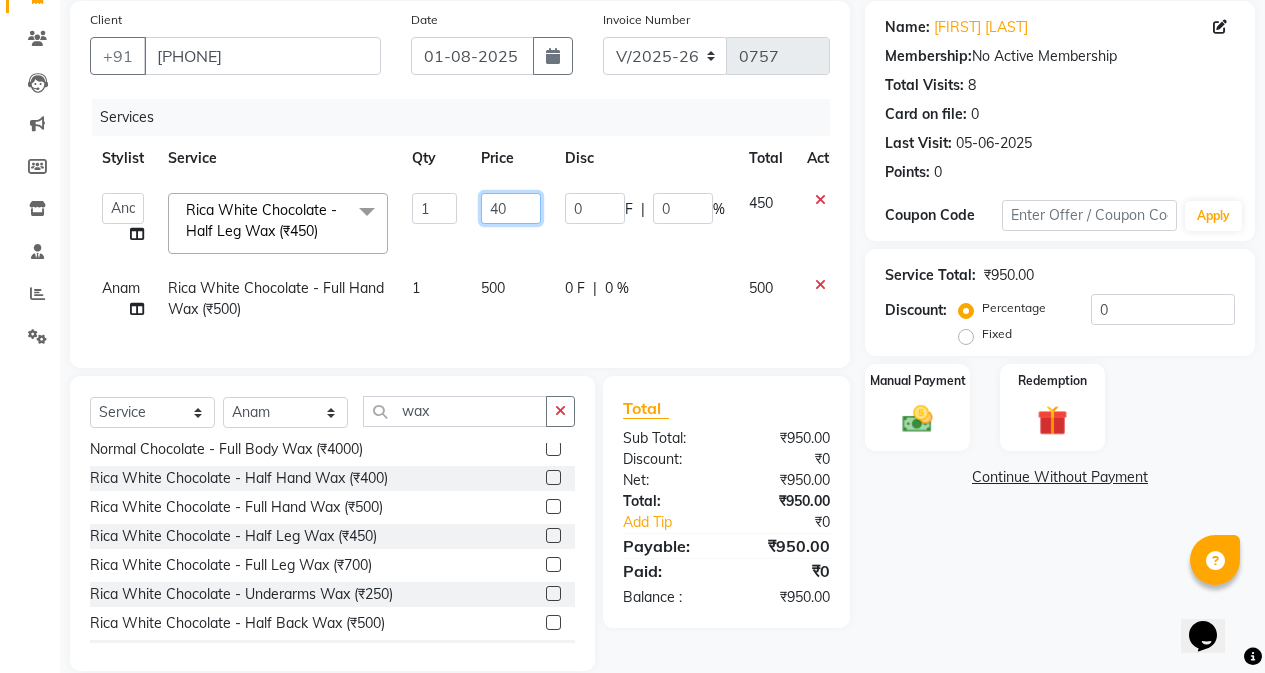 type on "400" 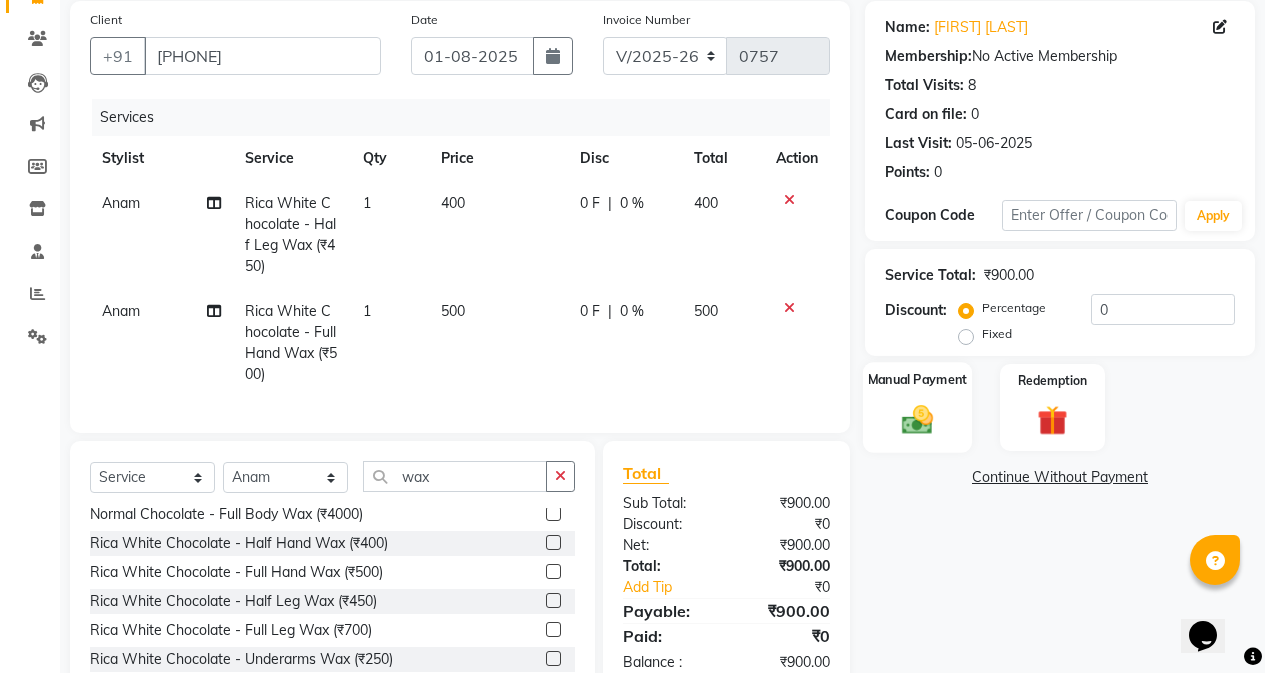 click 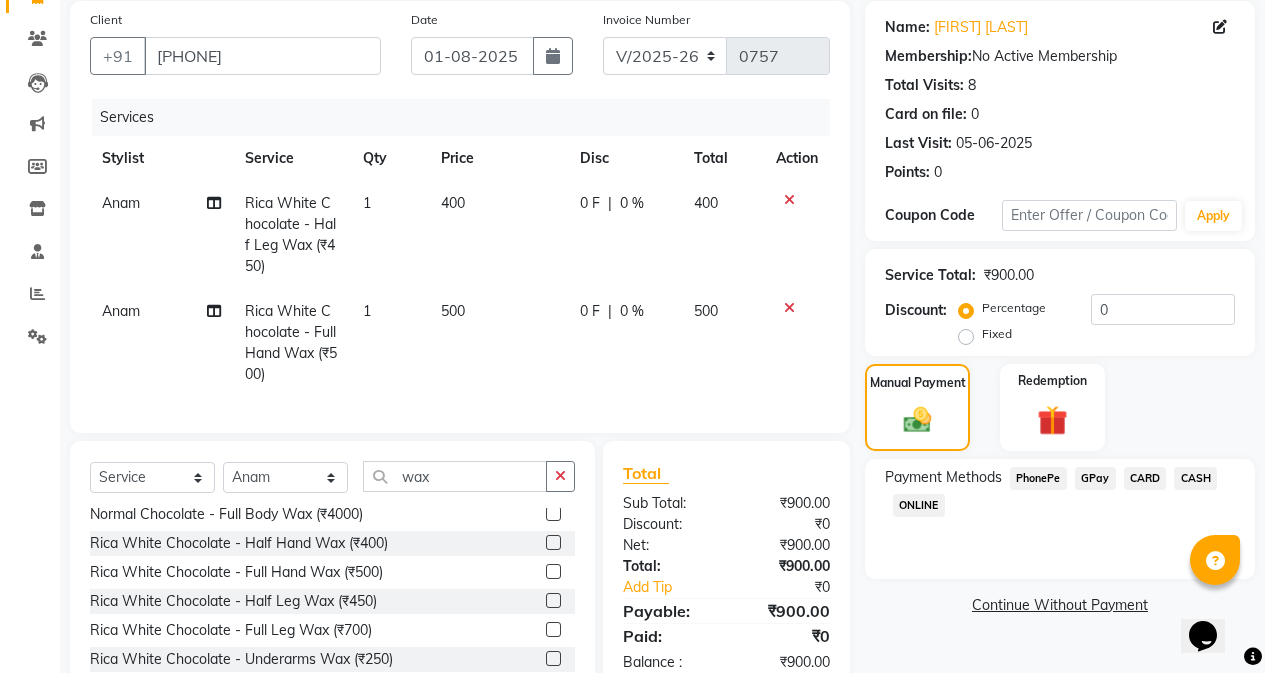 click on "CASH" 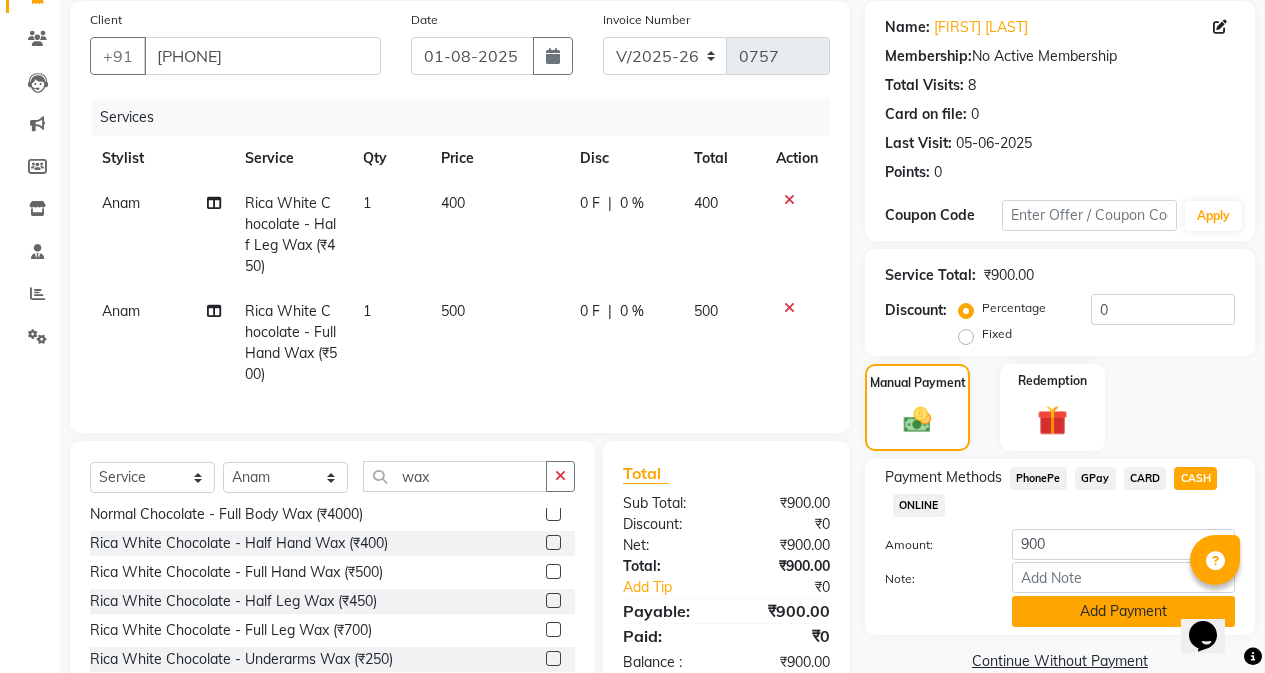 click on "Add Payment" 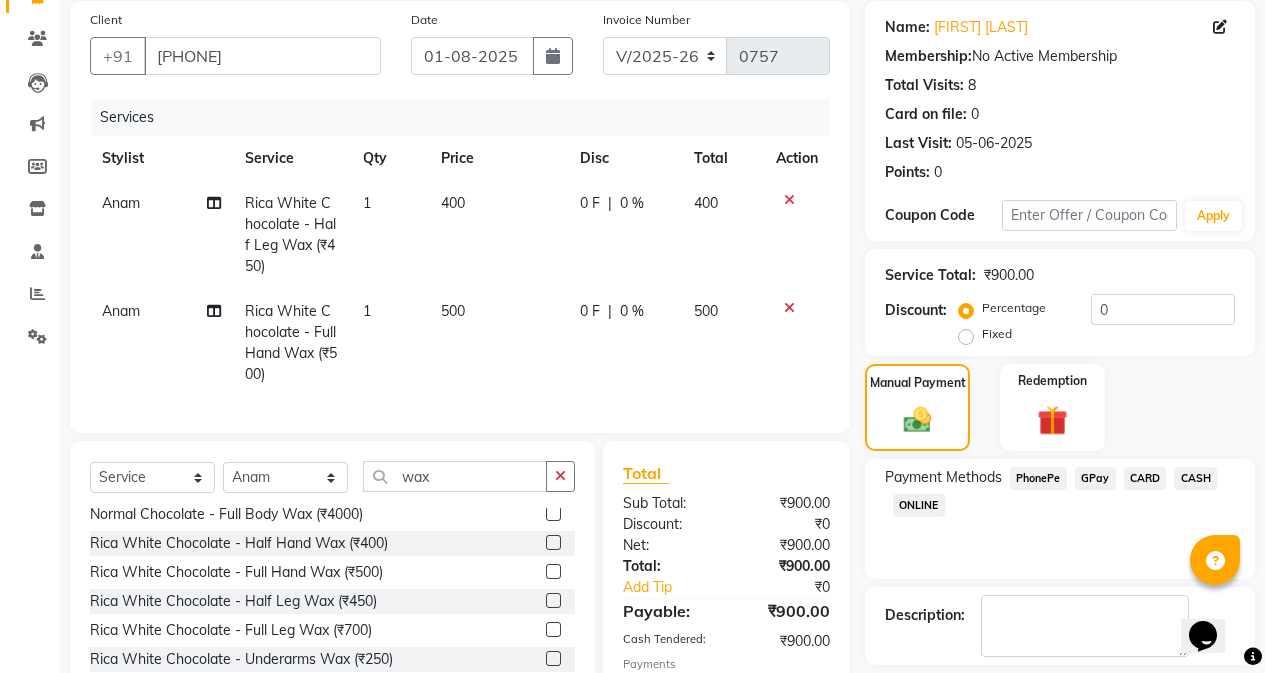 scroll, scrollTop: 285, scrollLeft: 0, axis: vertical 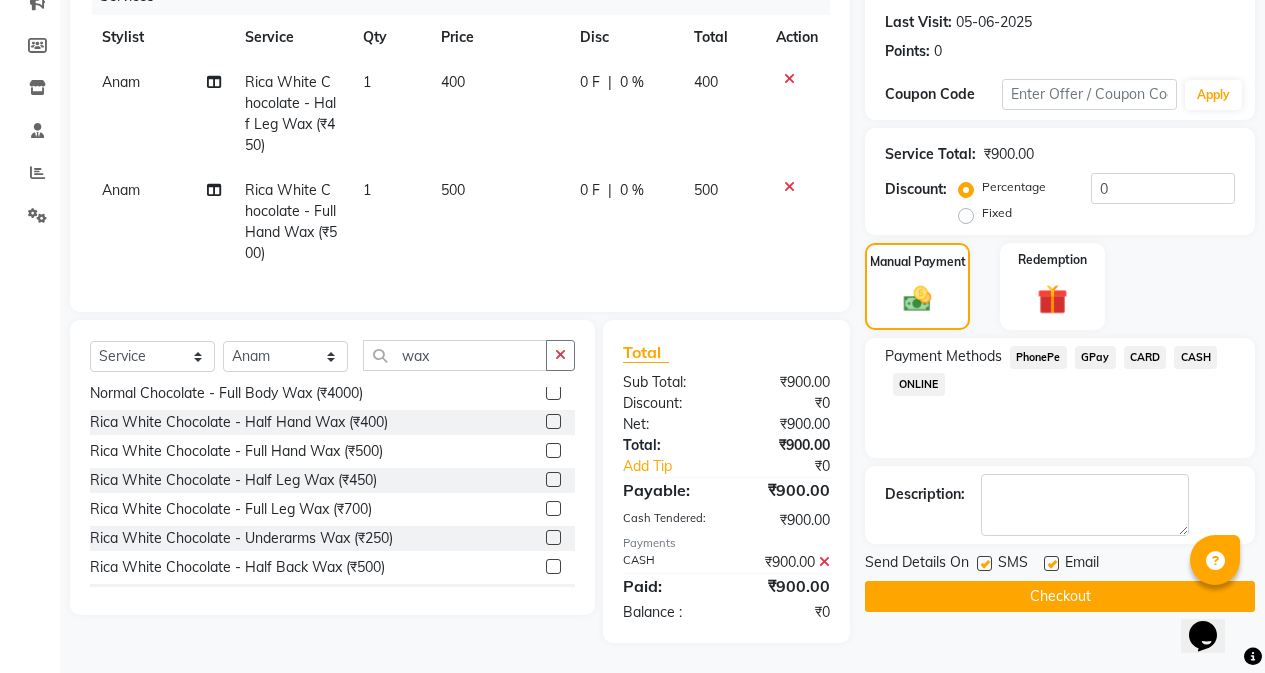 click 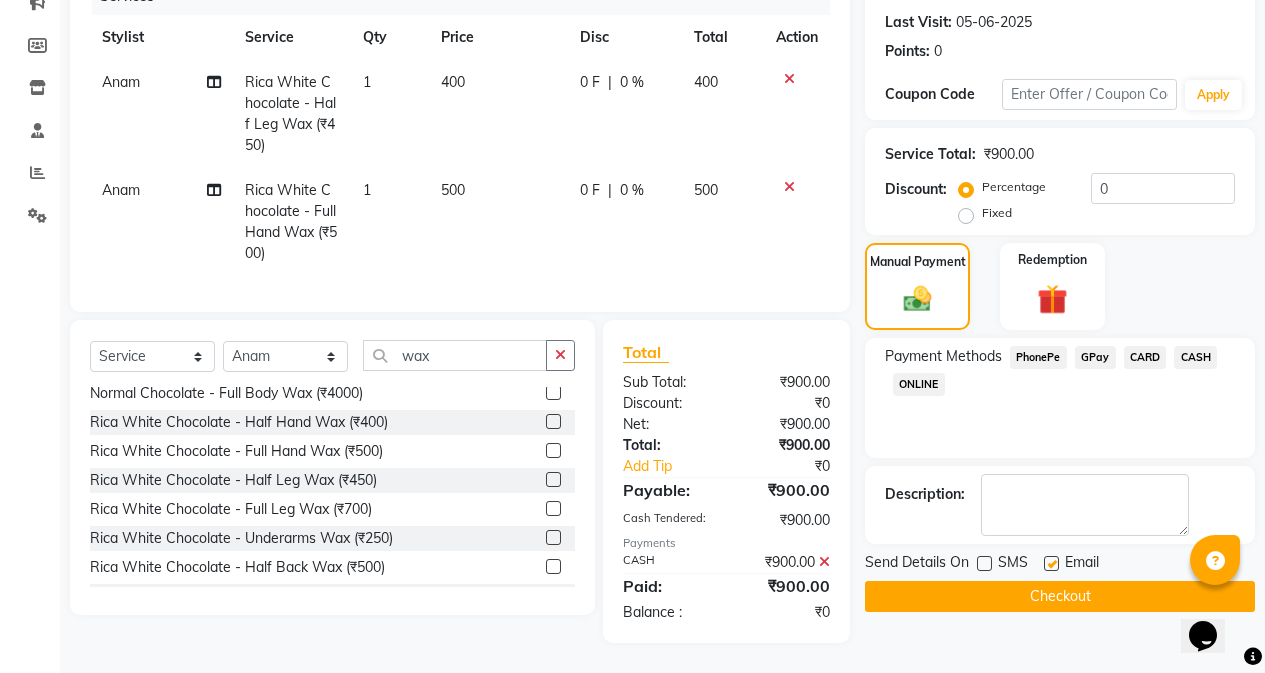 click on "Checkout" 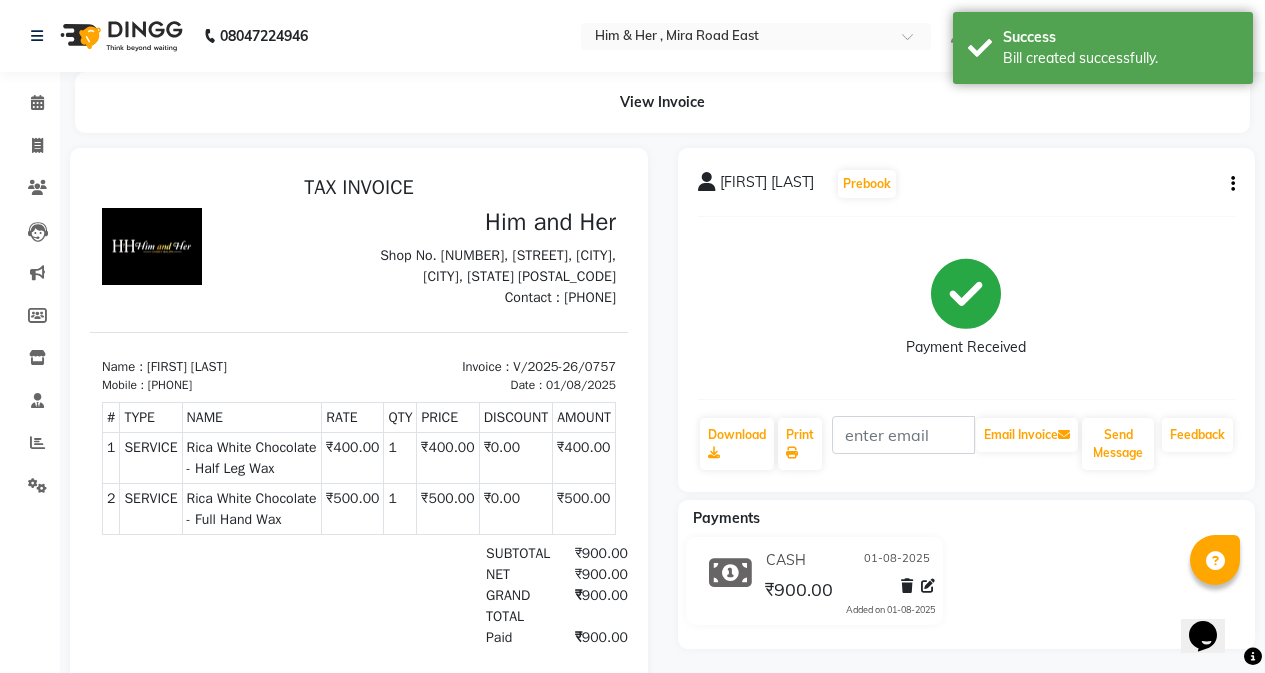 scroll, scrollTop: 0, scrollLeft: 0, axis: both 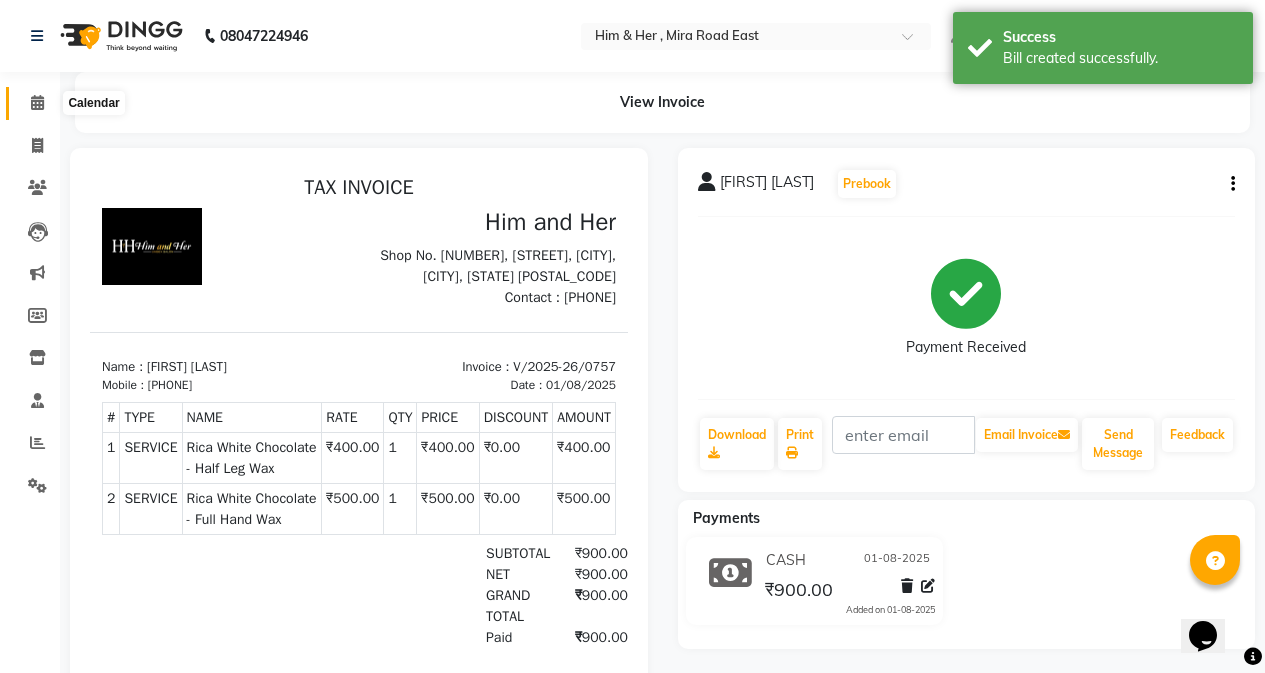 click 